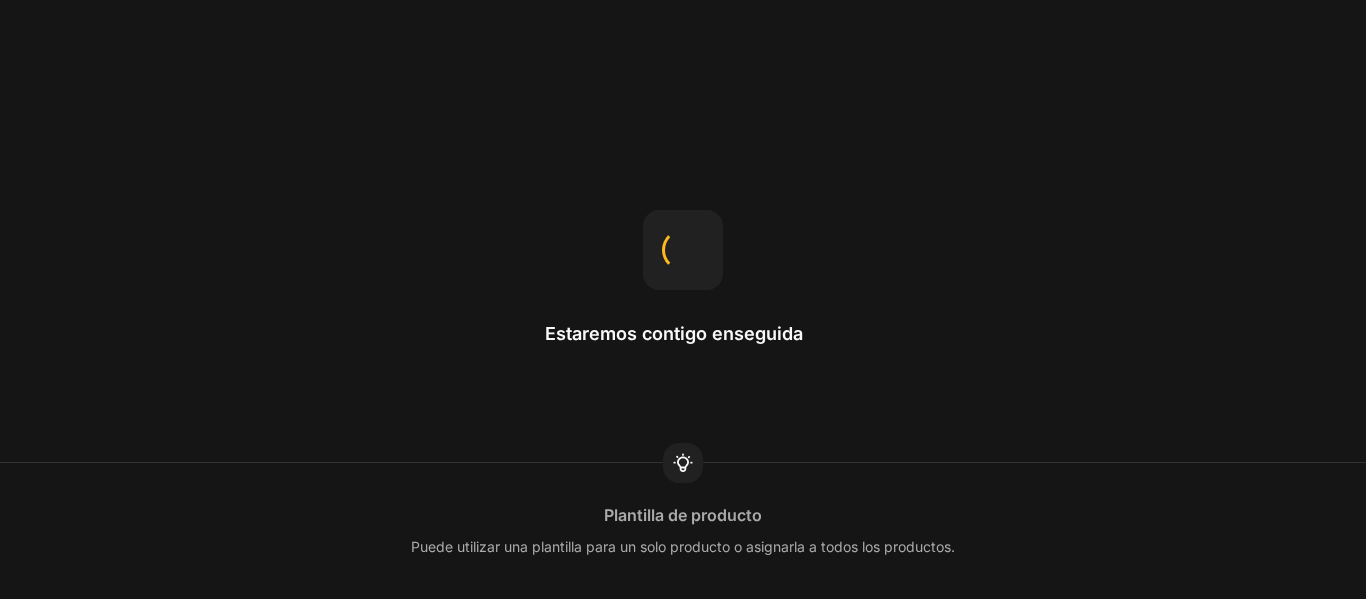 scroll, scrollTop: 0, scrollLeft: 0, axis: both 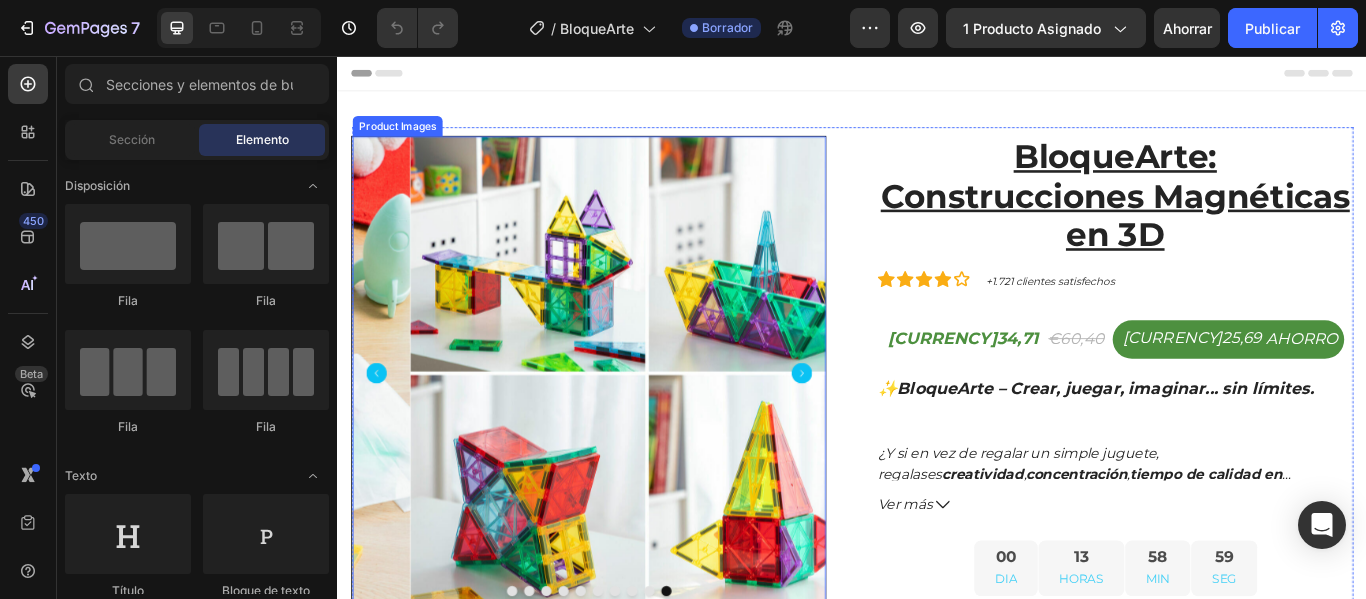 click 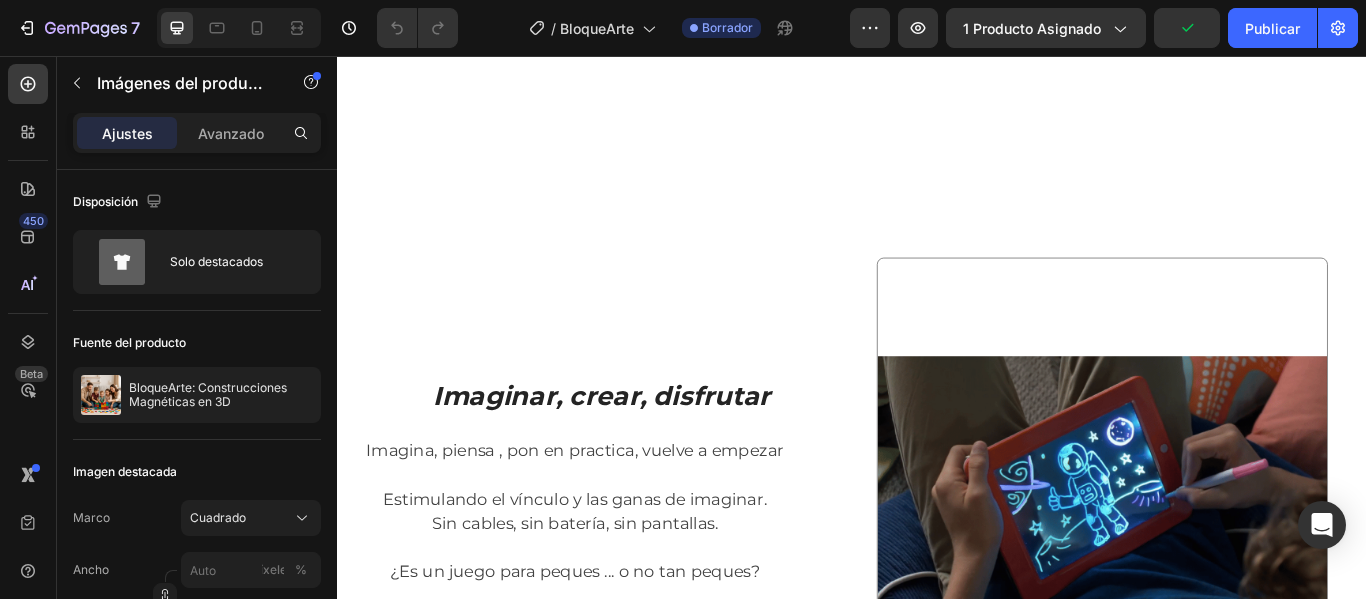 scroll, scrollTop: 1200, scrollLeft: 0, axis: vertical 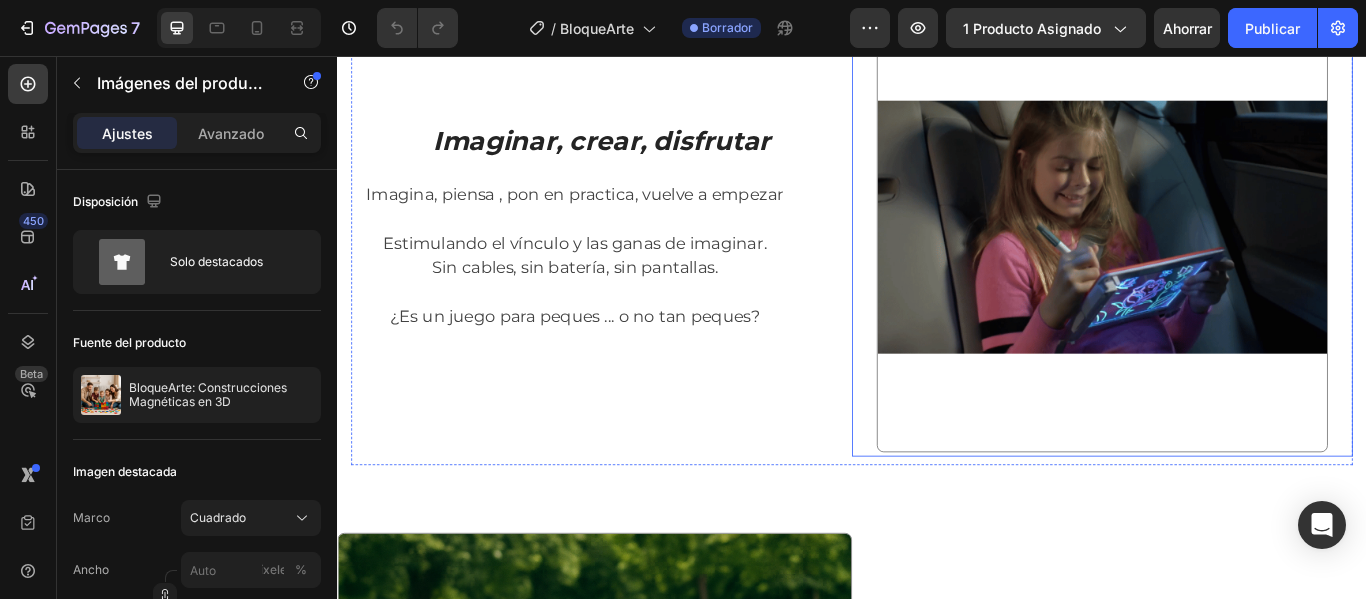click at bounding box center (1229, 256) 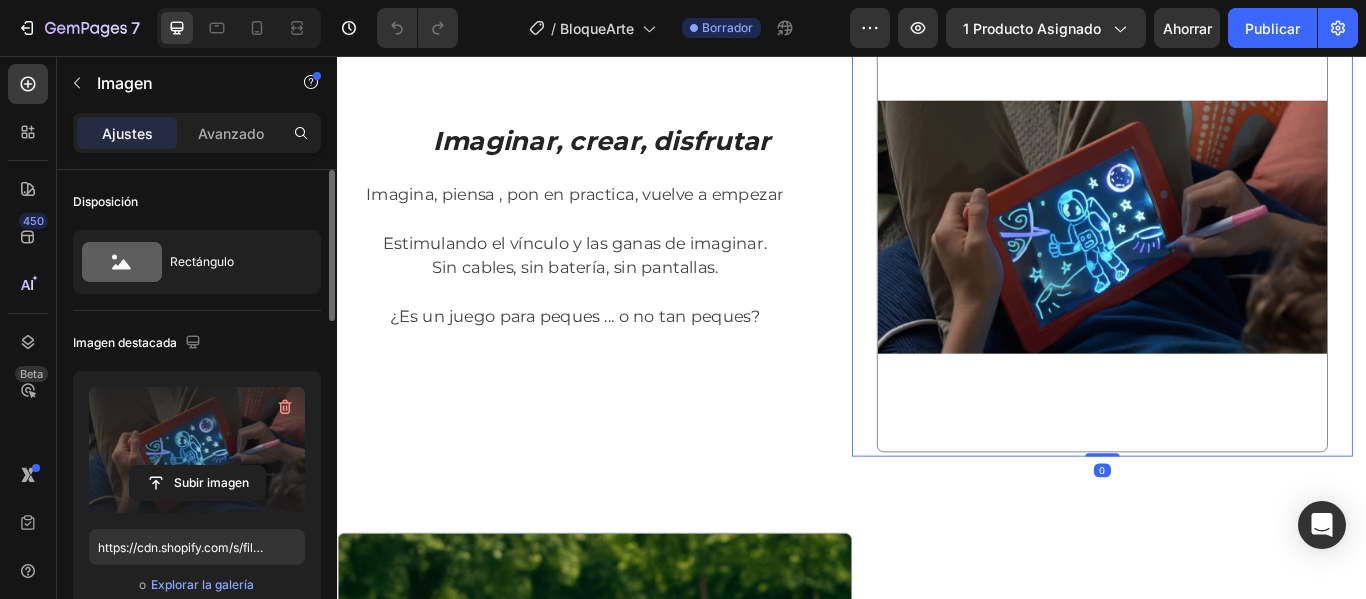 click at bounding box center [197, 450] 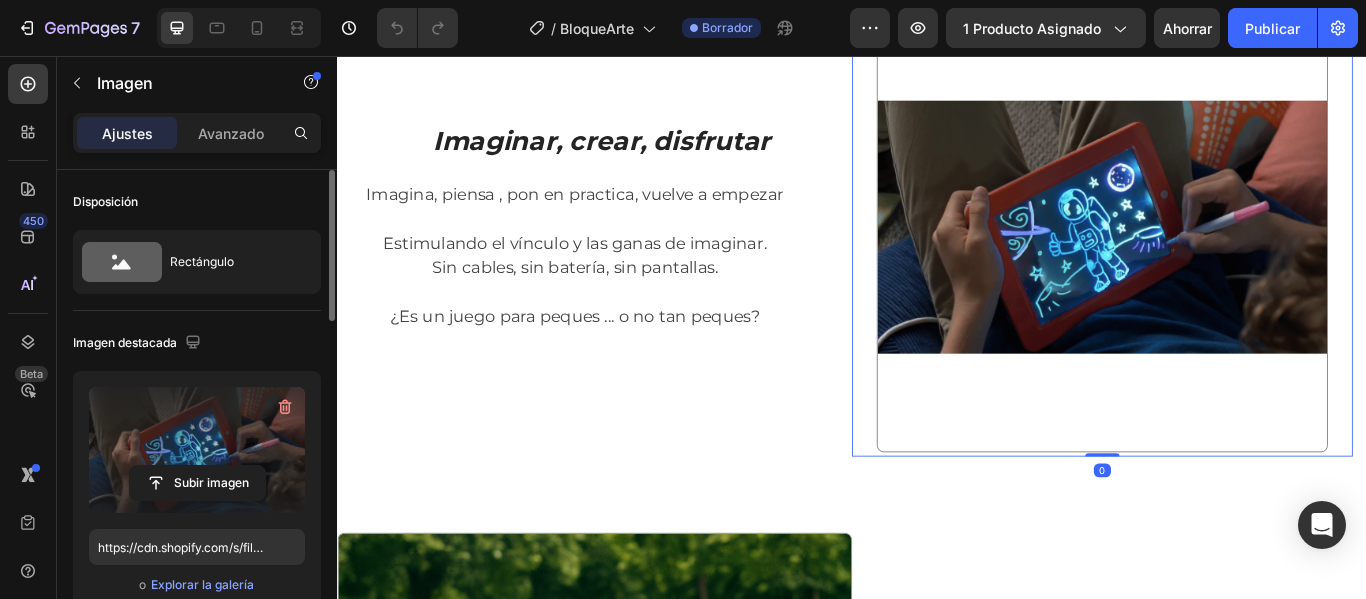 click 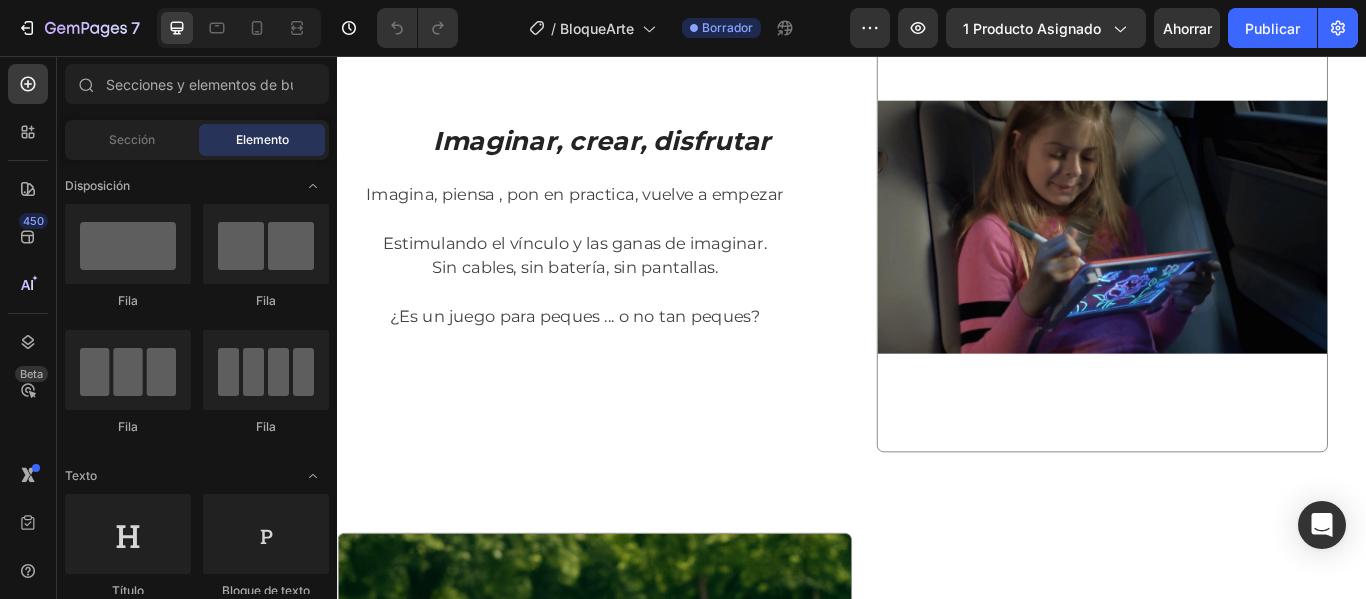 scroll, scrollTop: 1099, scrollLeft: 0, axis: vertical 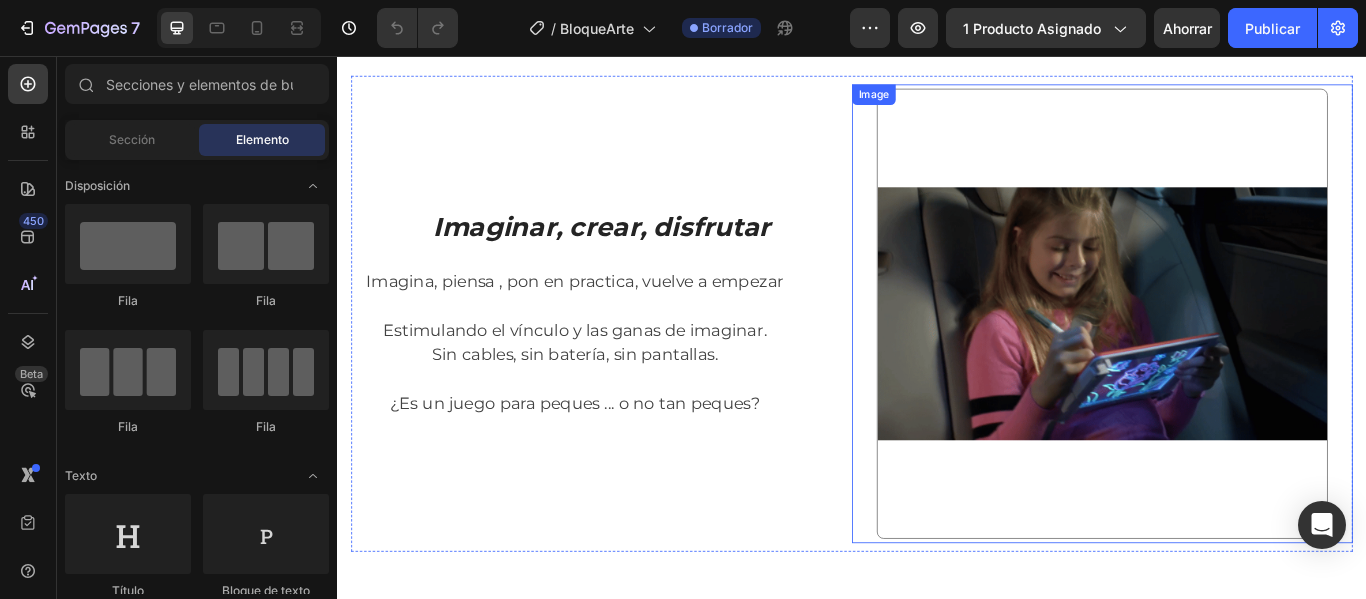 click at bounding box center [1229, 357] 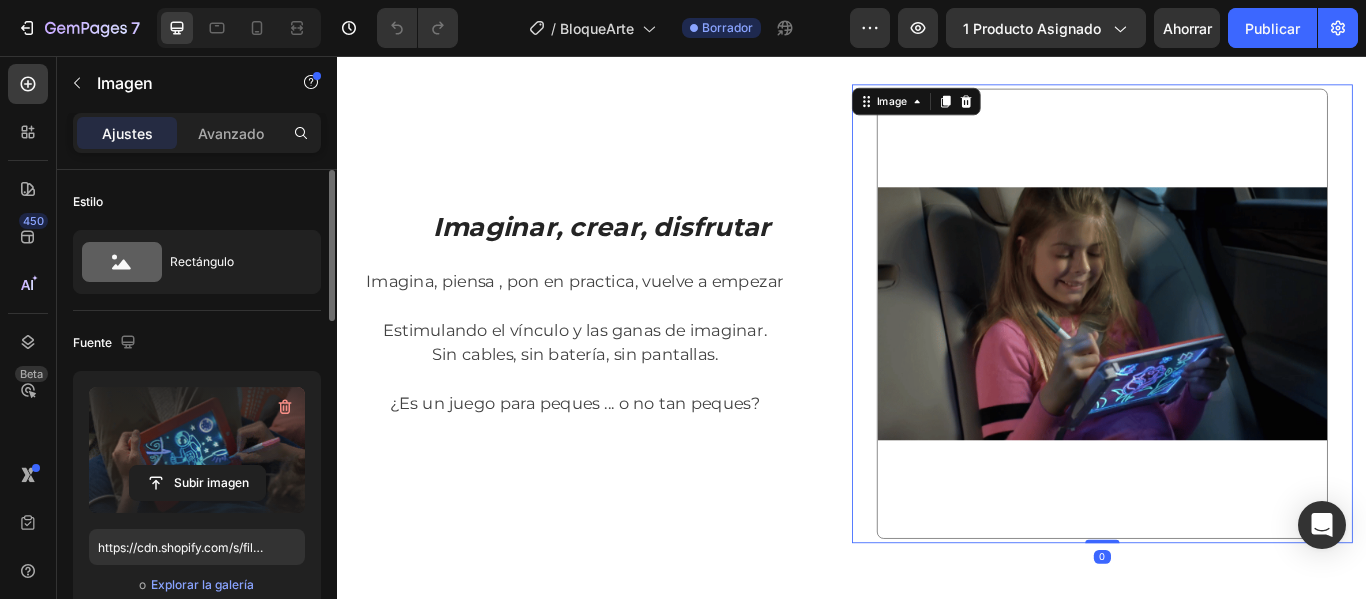 click 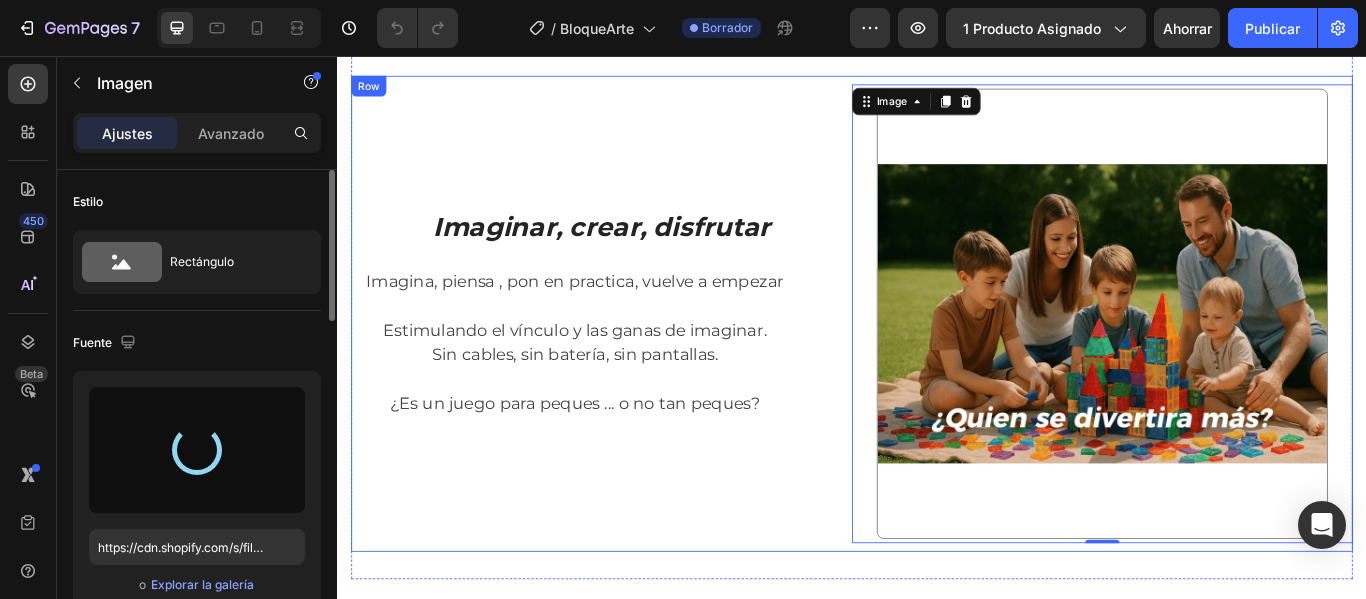 type on "https://cdn.shopify.com/s/files/1/0905/5384/4046/files/gempages_559748872570667813-fc7fae43-869d-445f-9d01-91e5b68f5532.gif" 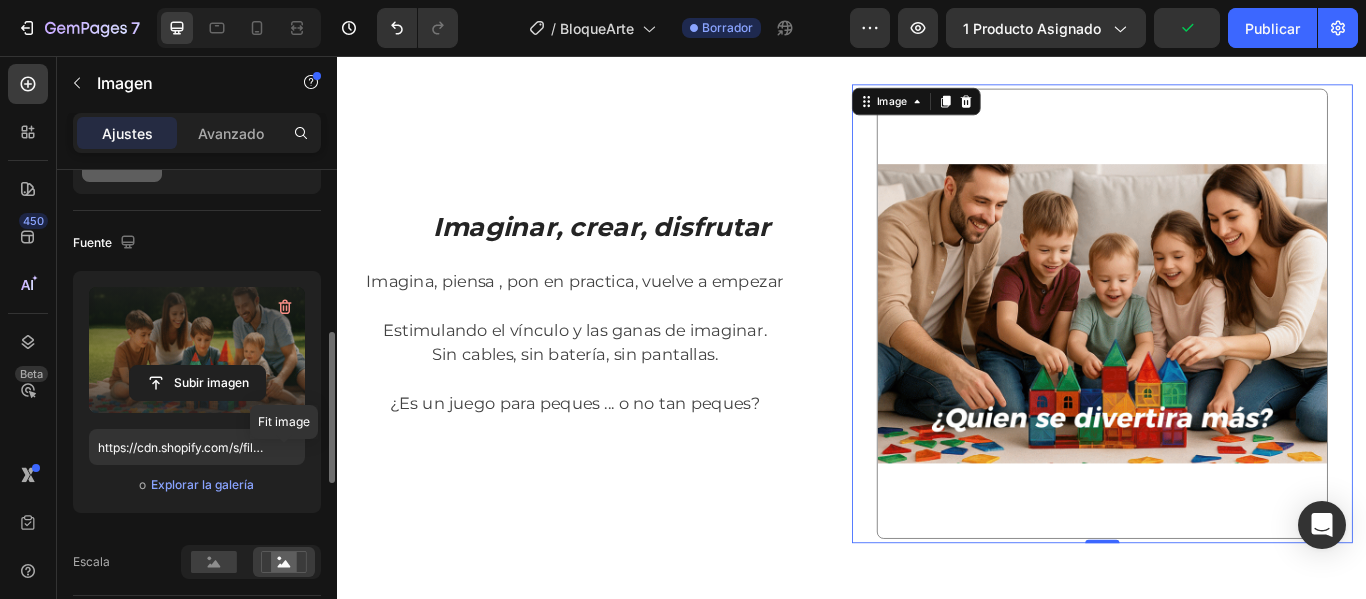 scroll, scrollTop: 200, scrollLeft: 0, axis: vertical 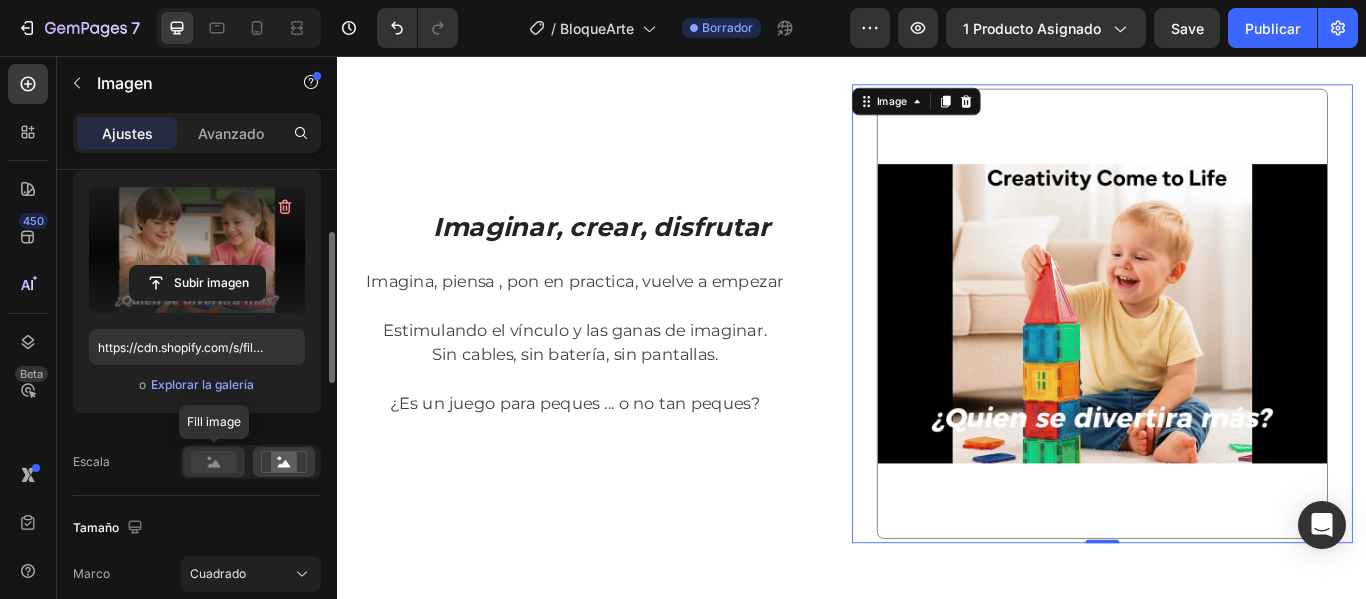 click 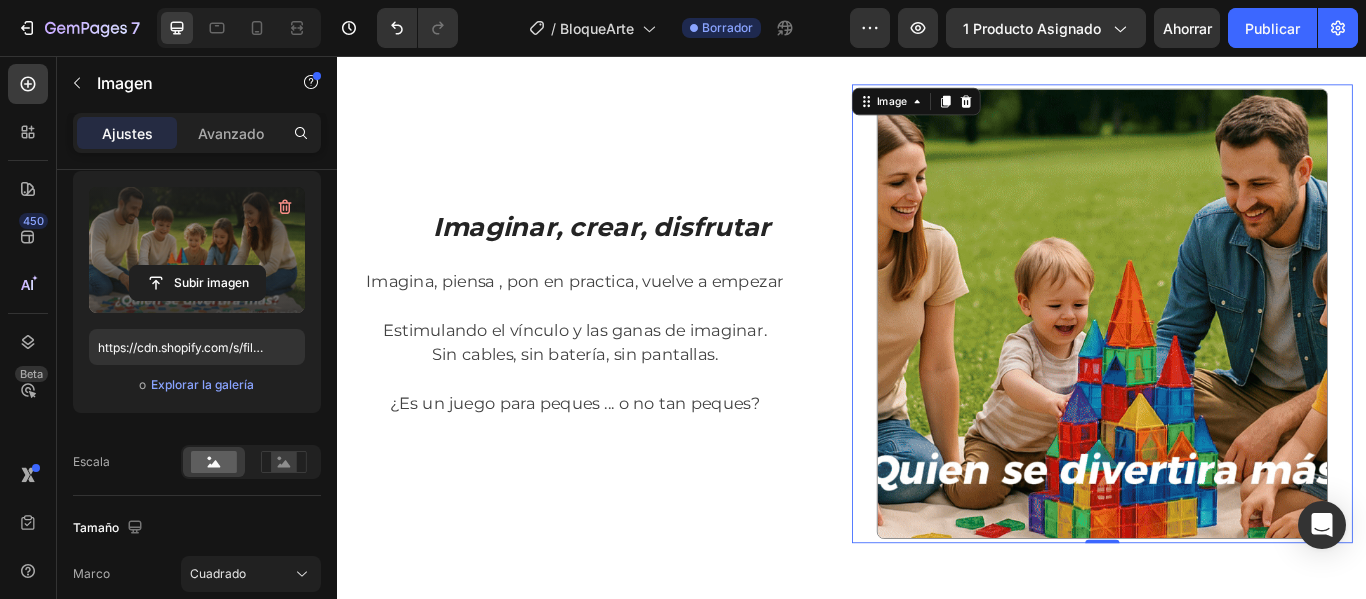 click at bounding box center (1229, 357) 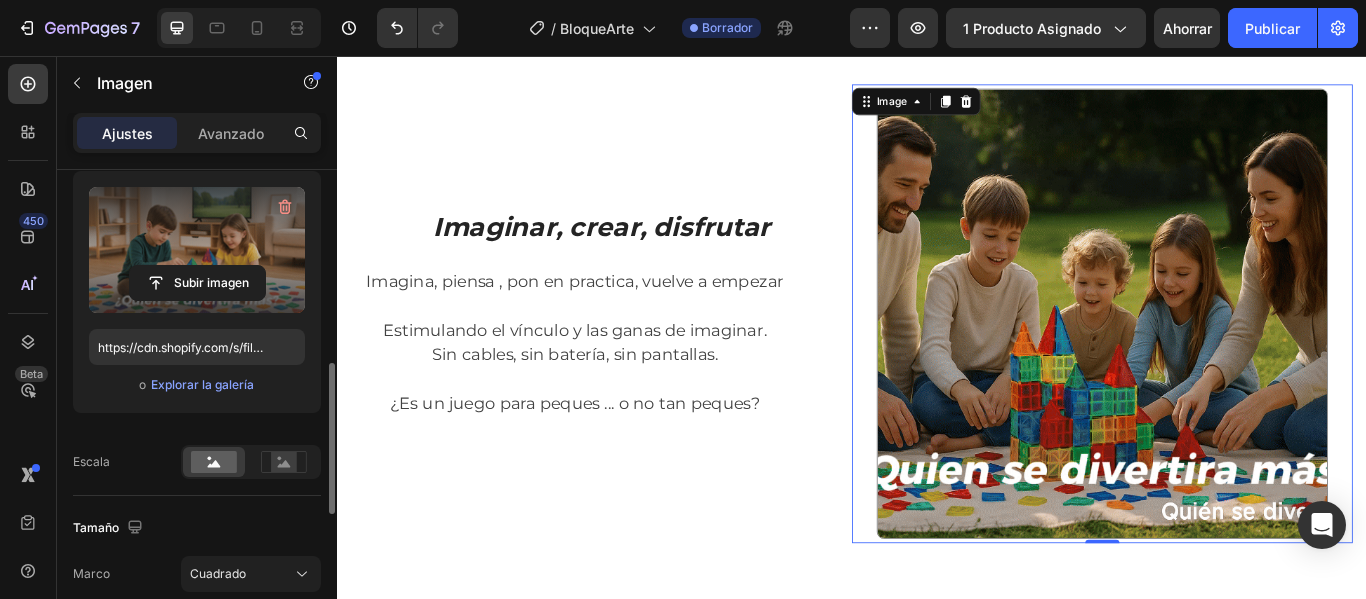 scroll, scrollTop: 300, scrollLeft: 0, axis: vertical 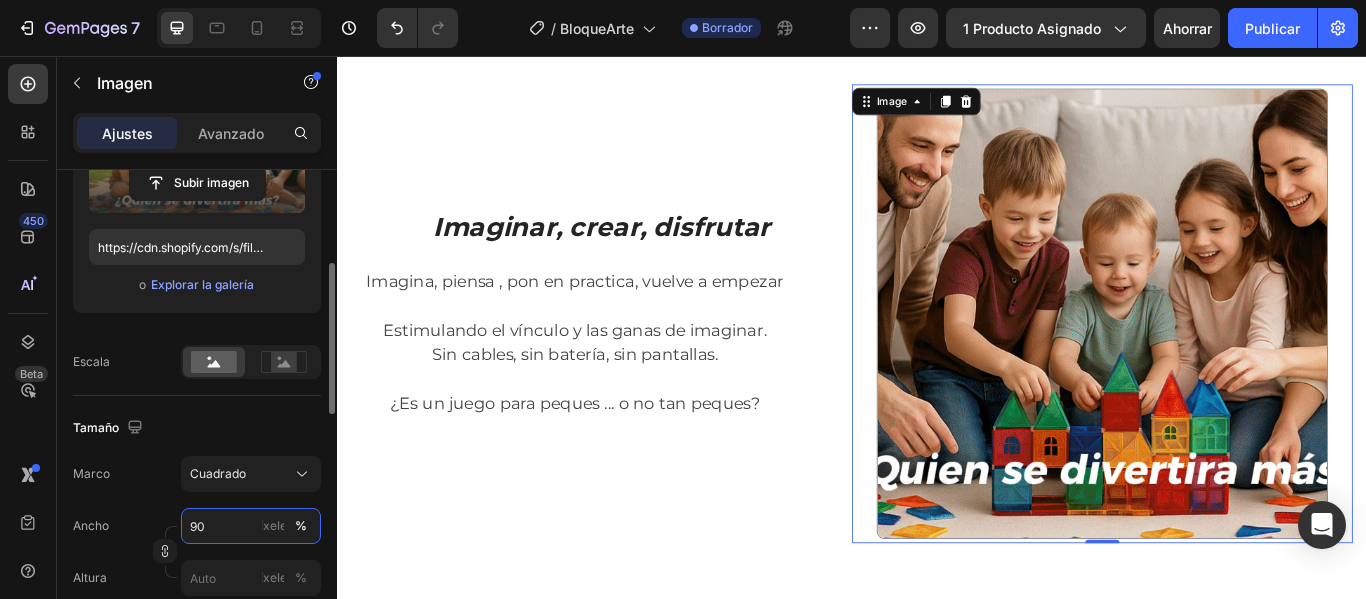 click on "90" at bounding box center [251, 526] 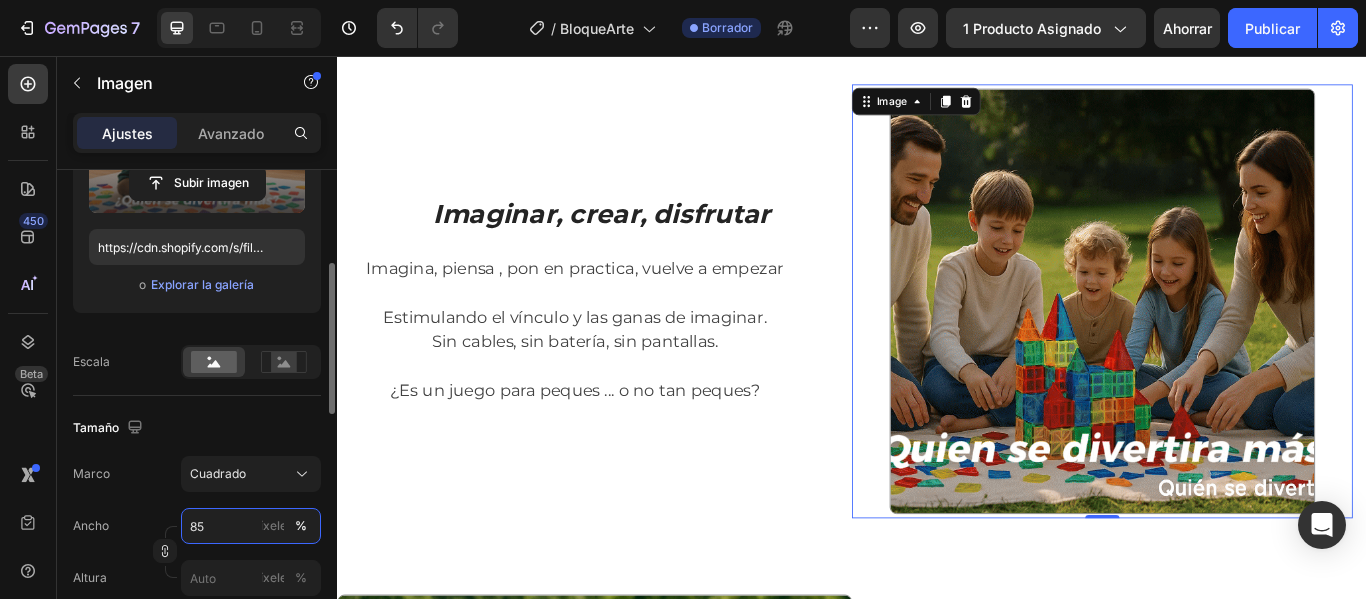 click on "85" at bounding box center (251, 526) 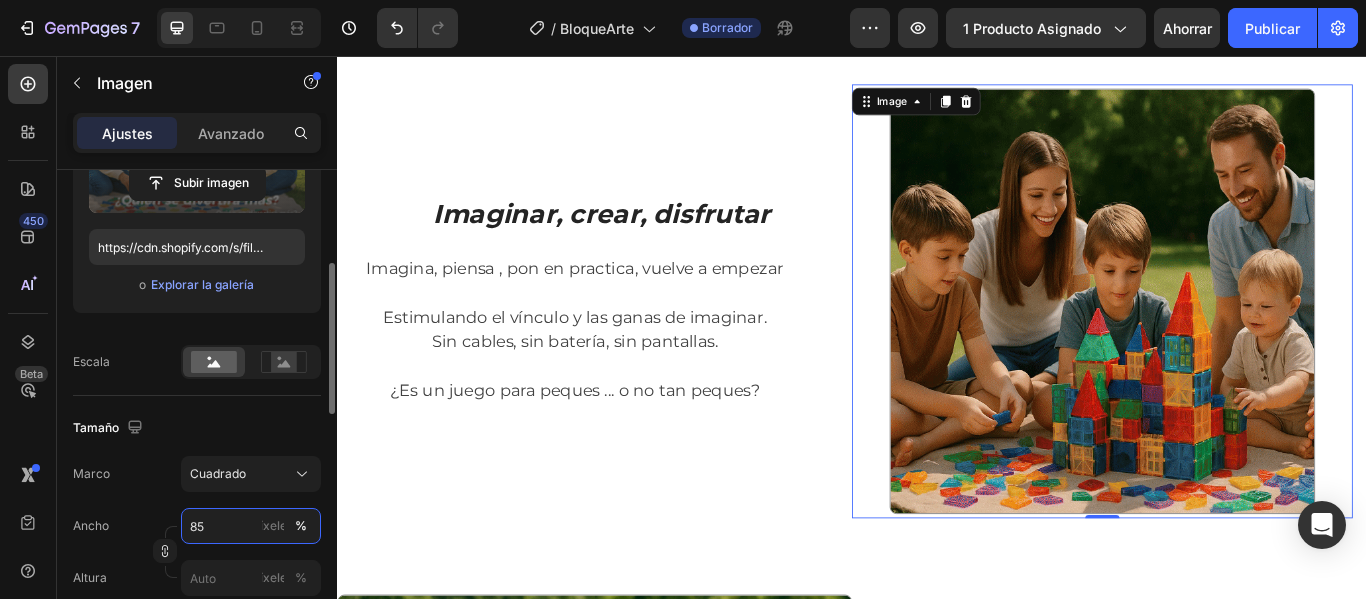 click on "85" at bounding box center [251, 526] 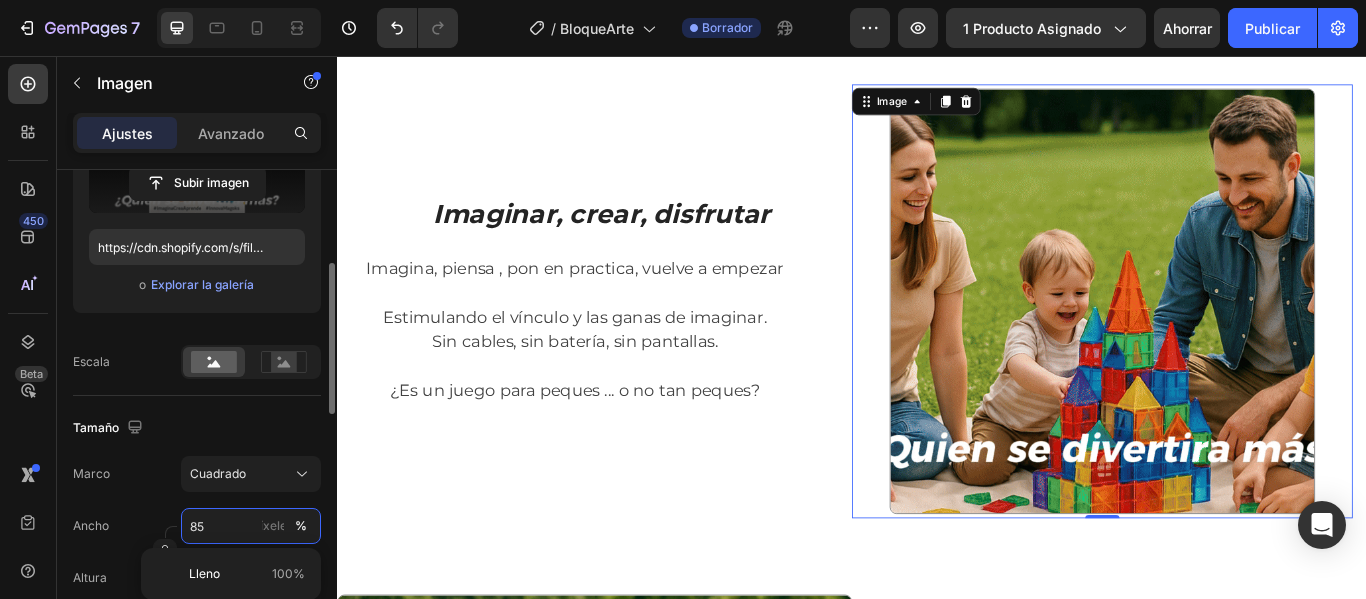 click on "85" at bounding box center (251, 526) 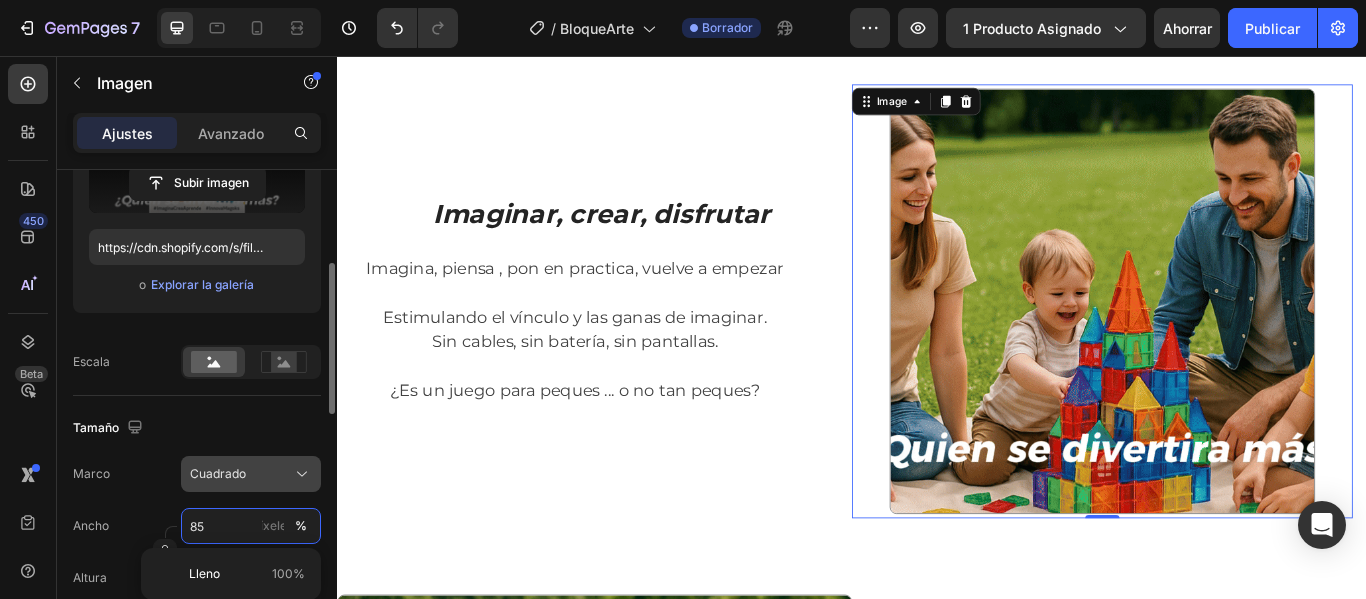 type on "85" 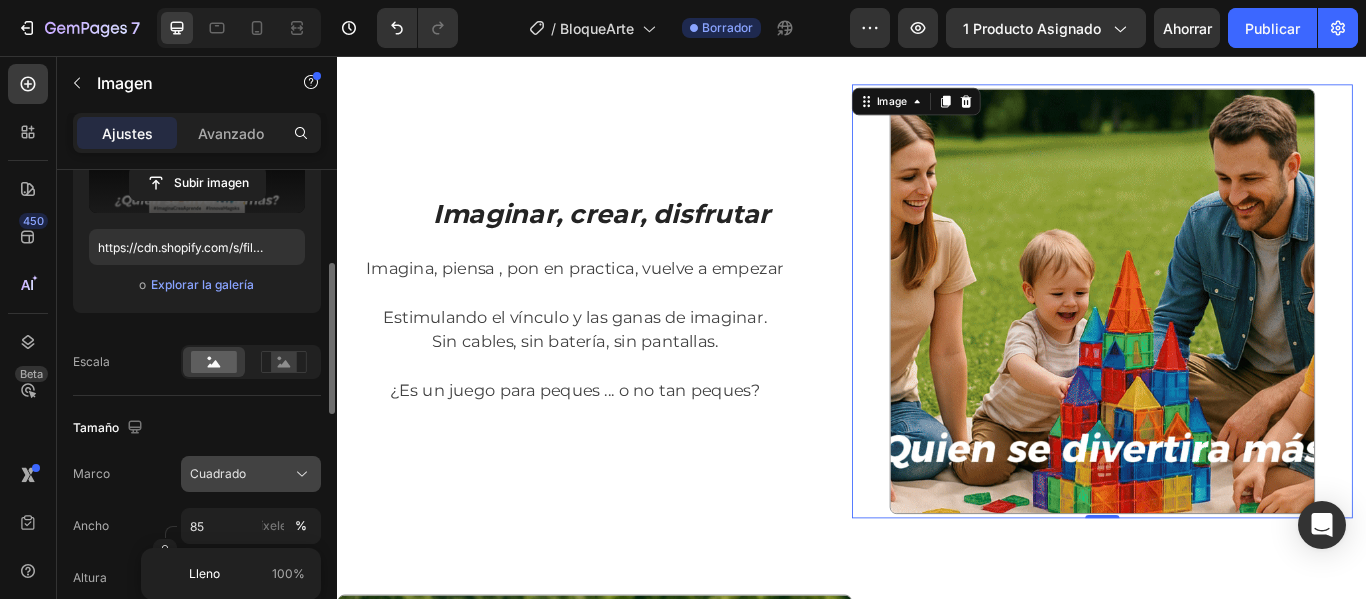 click on "Cuadrado" at bounding box center [251, 474] 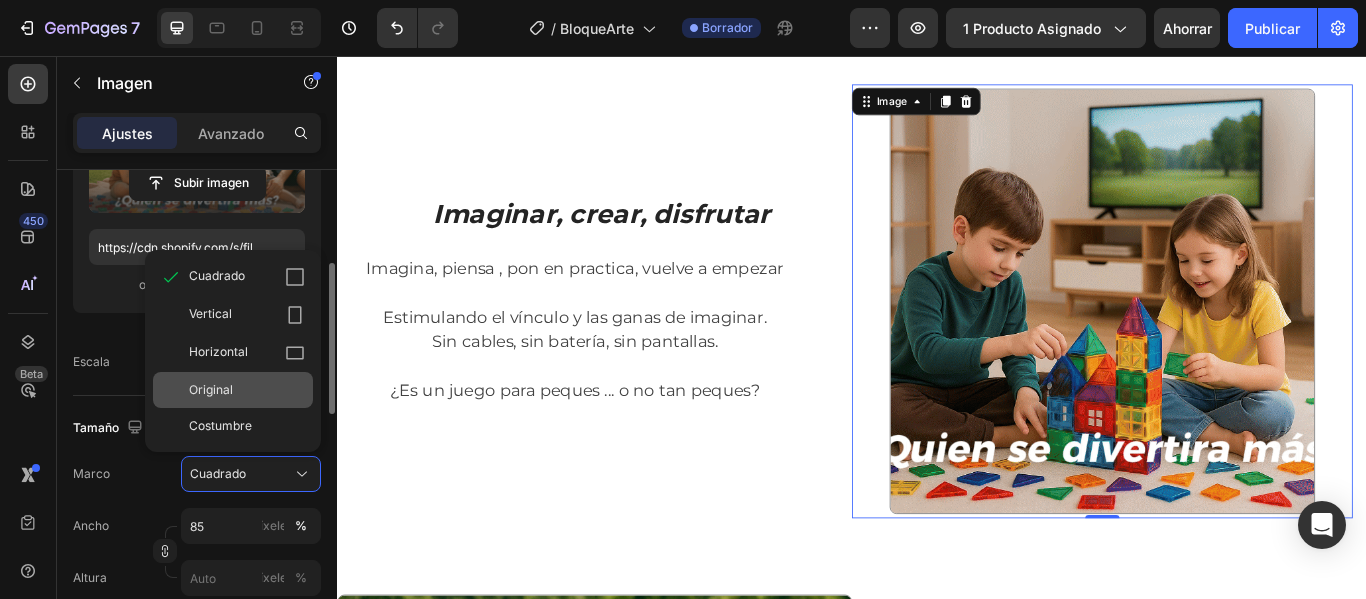 click on "Original" at bounding box center (247, 390) 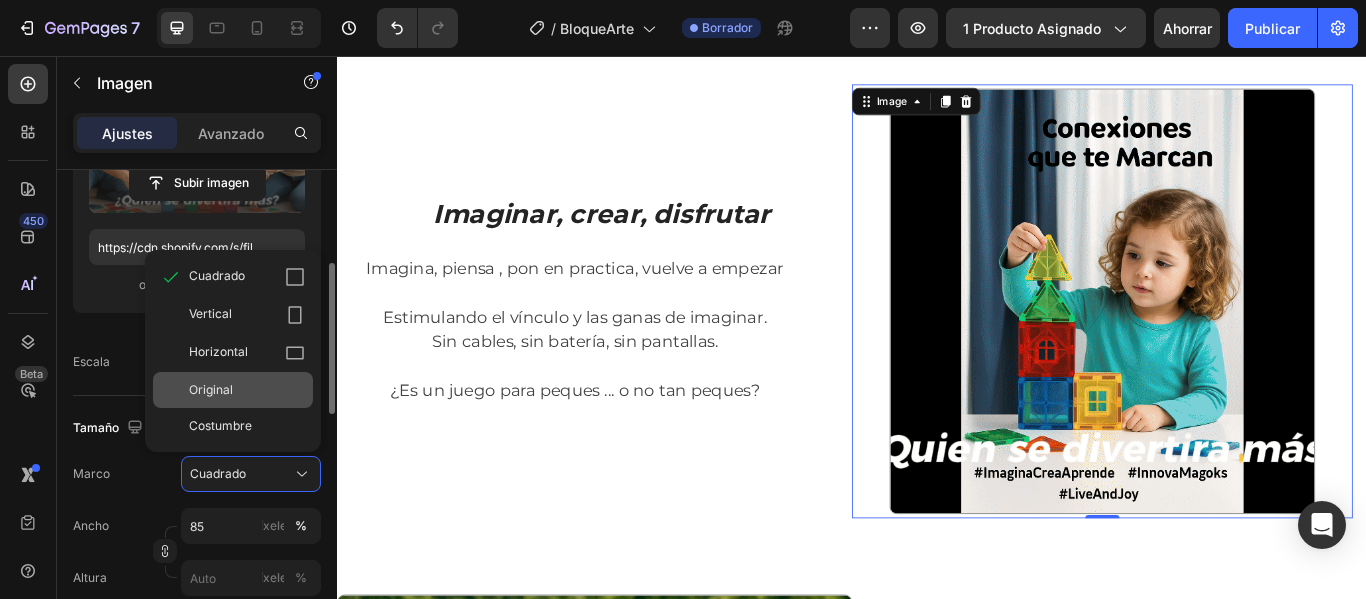 type 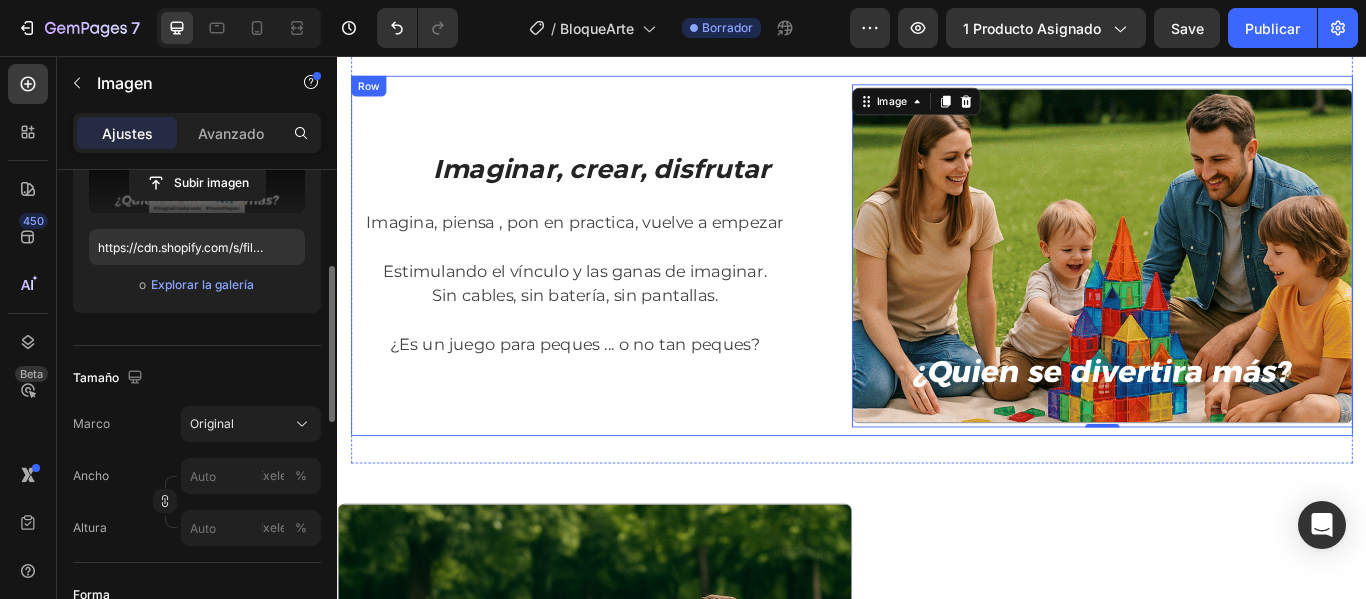 click on "Imaginar, crear, disfrutar Heading Imagina, piensa , pon en practica, vuelve a empezar   Estimulando el vínculo y las ganas de imaginar. Sin cables, sin batería, sin pantallas.   ¿Es un juego para peques ... o no tan peques? Text block Row" at bounding box center (645, 289) 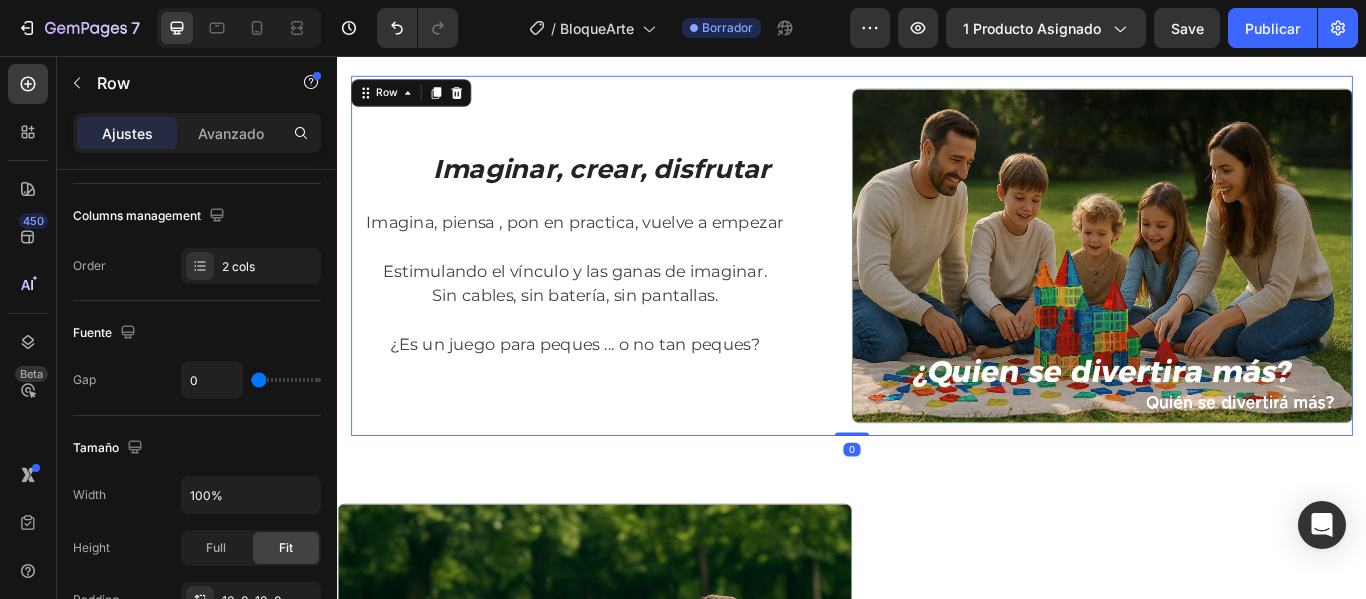 scroll, scrollTop: 0, scrollLeft: 0, axis: both 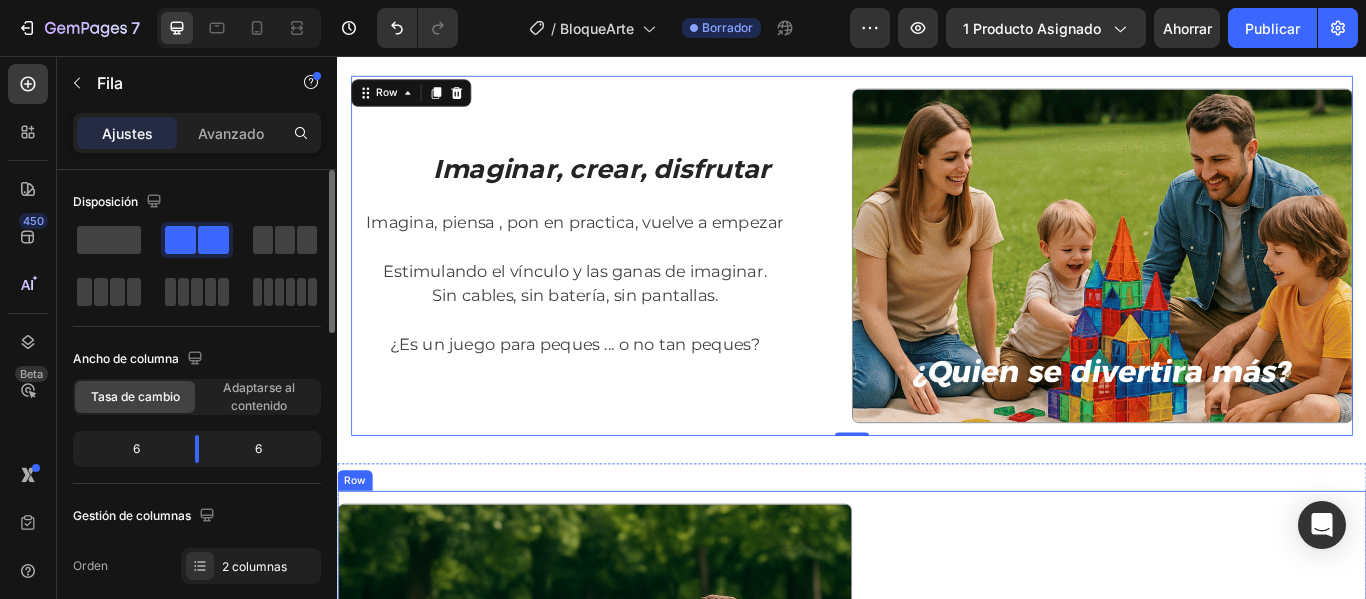 click on "Momentos en Familia,  no tienen precio Heading Al aire libre se esta mejor,  y si es en familia mejor,  en verano o primavera mas gustito, mientras disfrutamos y aprendemos  creando recuerdos.   Quien se divierte mas?? Text block Row" at bounding box center (1237, 878) 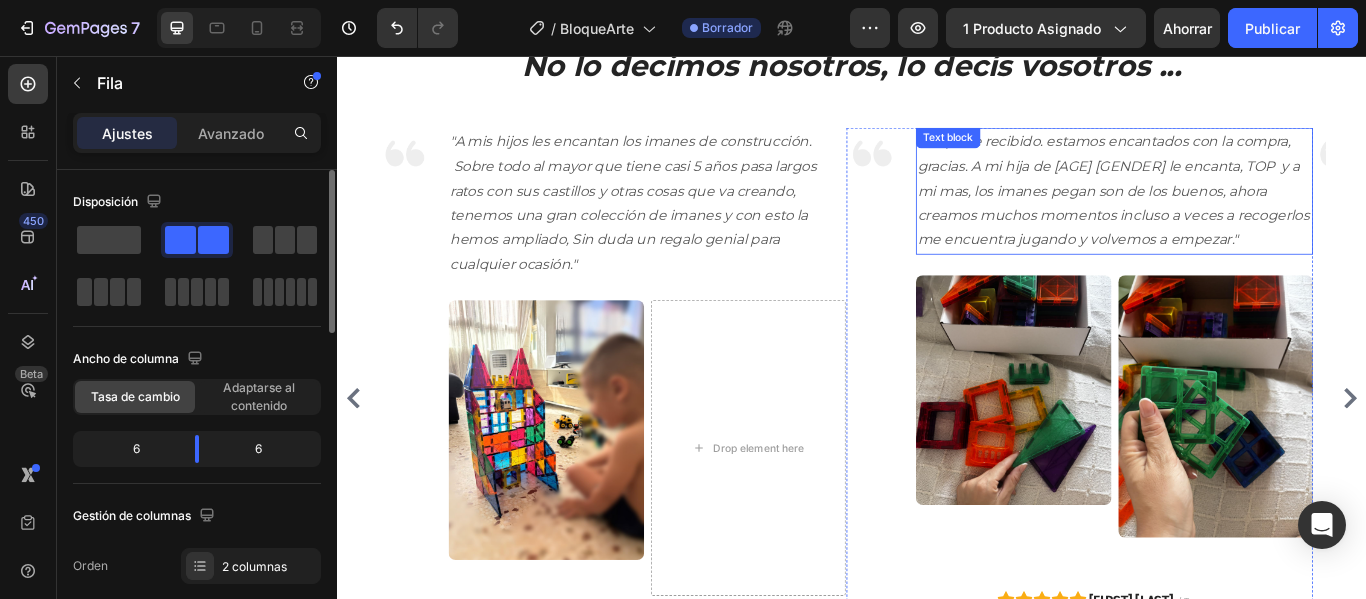 scroll, scrollTop: 3299, scrollLeft: 0, axis: vertical 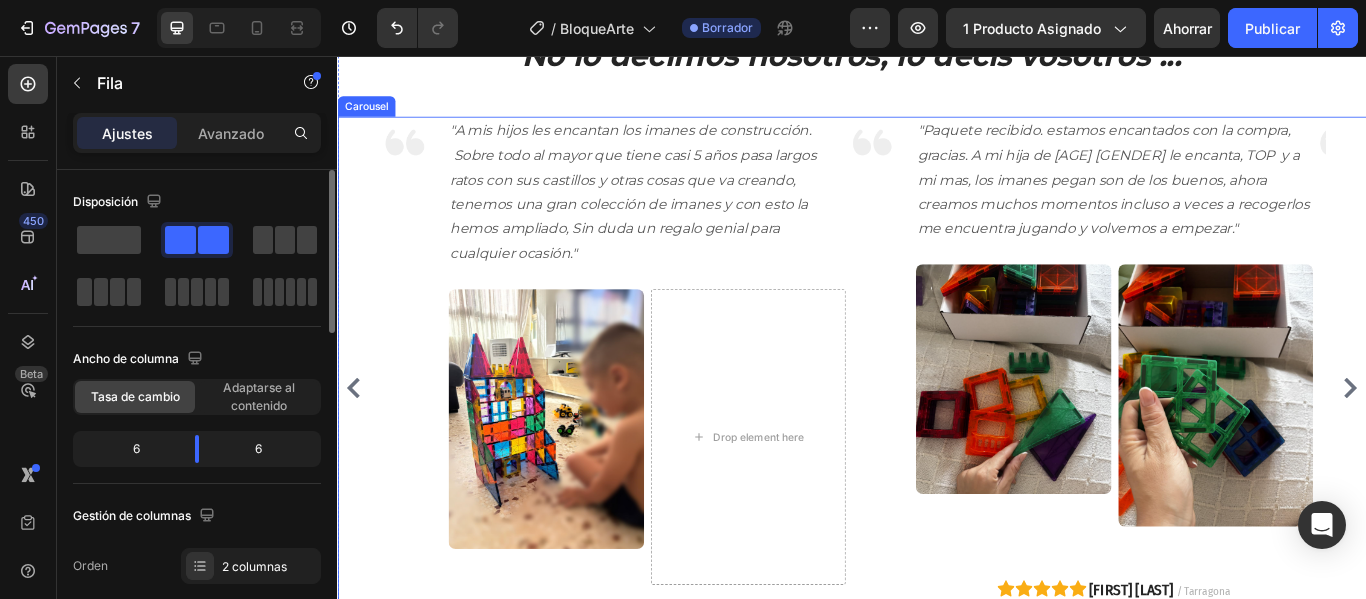 click 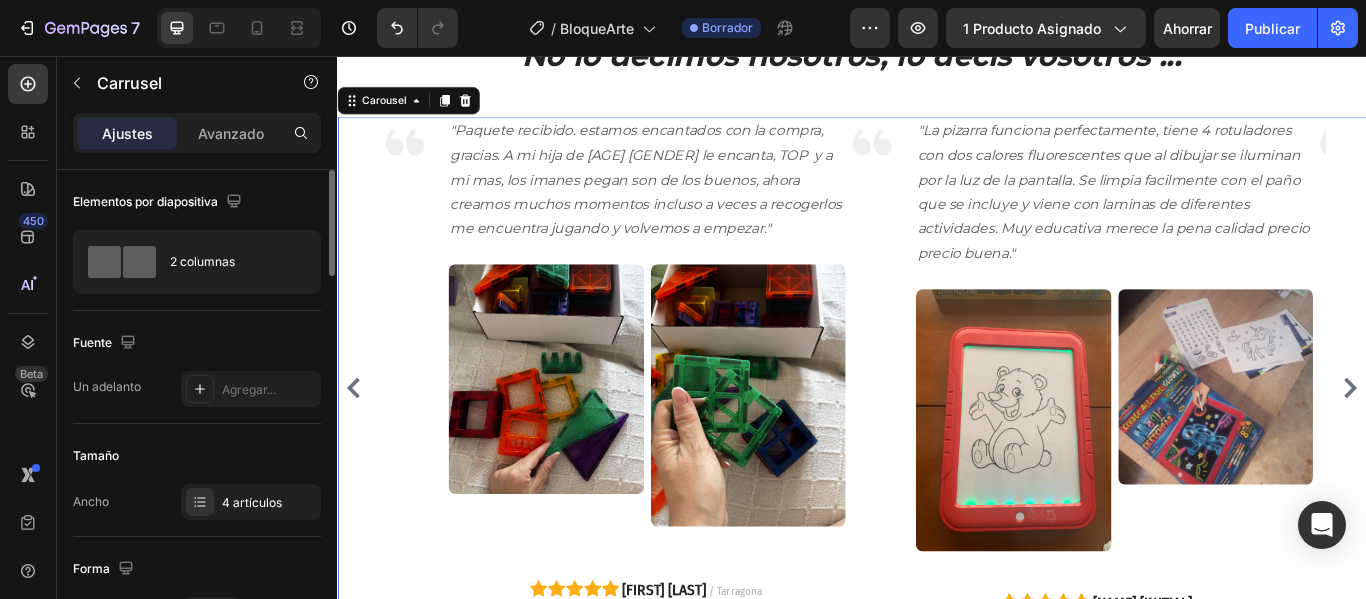 click 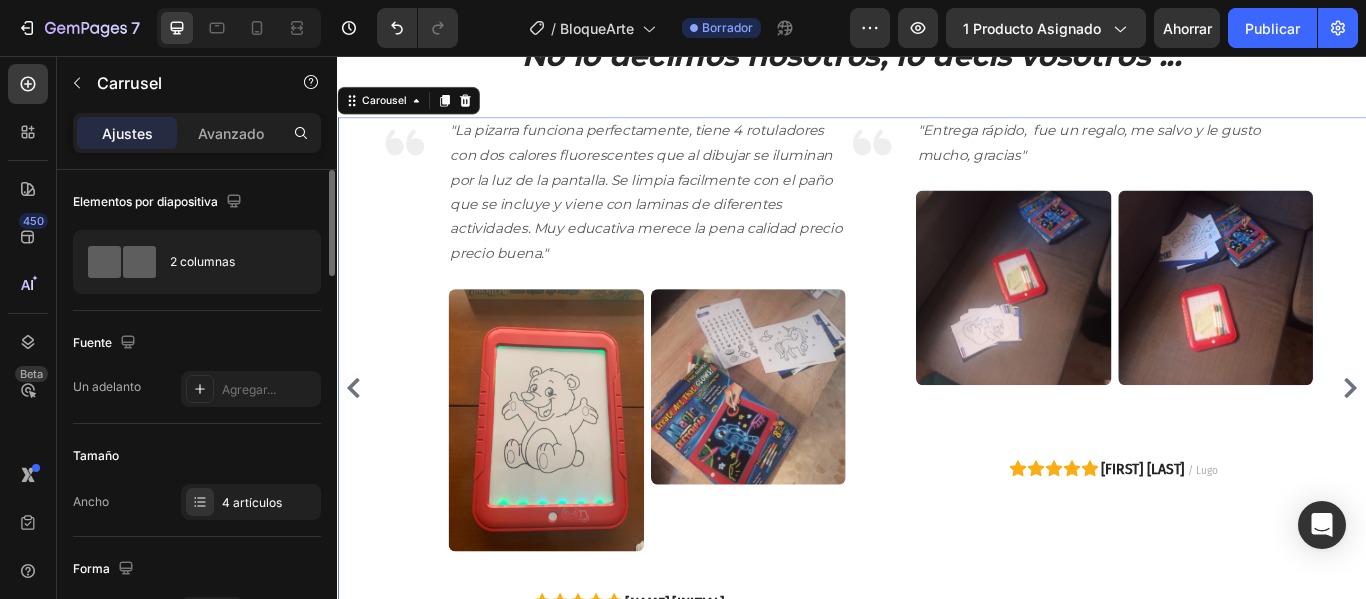 click 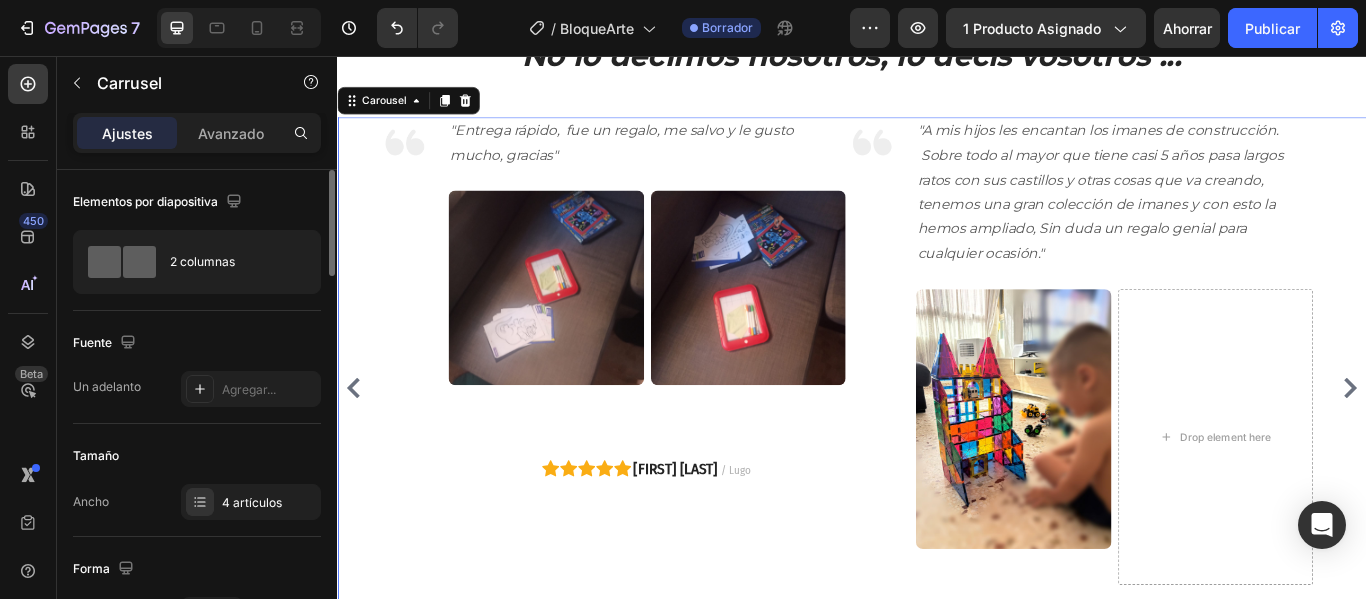 click 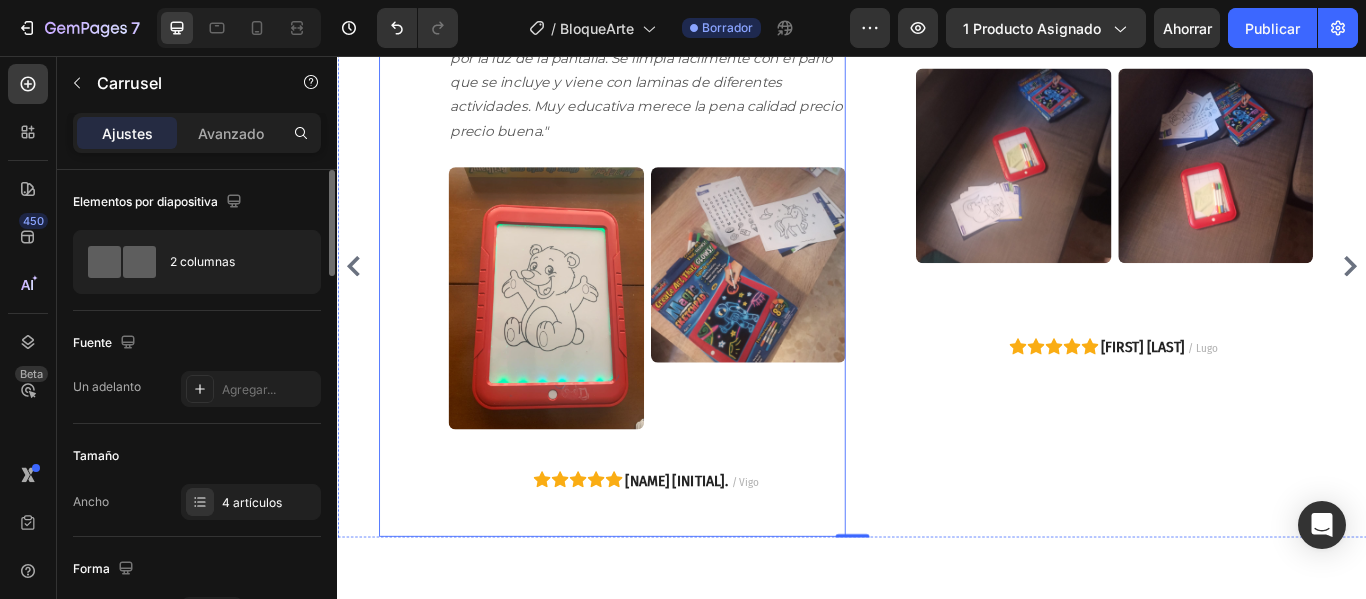 scroll, scrollTop: 3499, scrollLeft: 0, axis: vertical 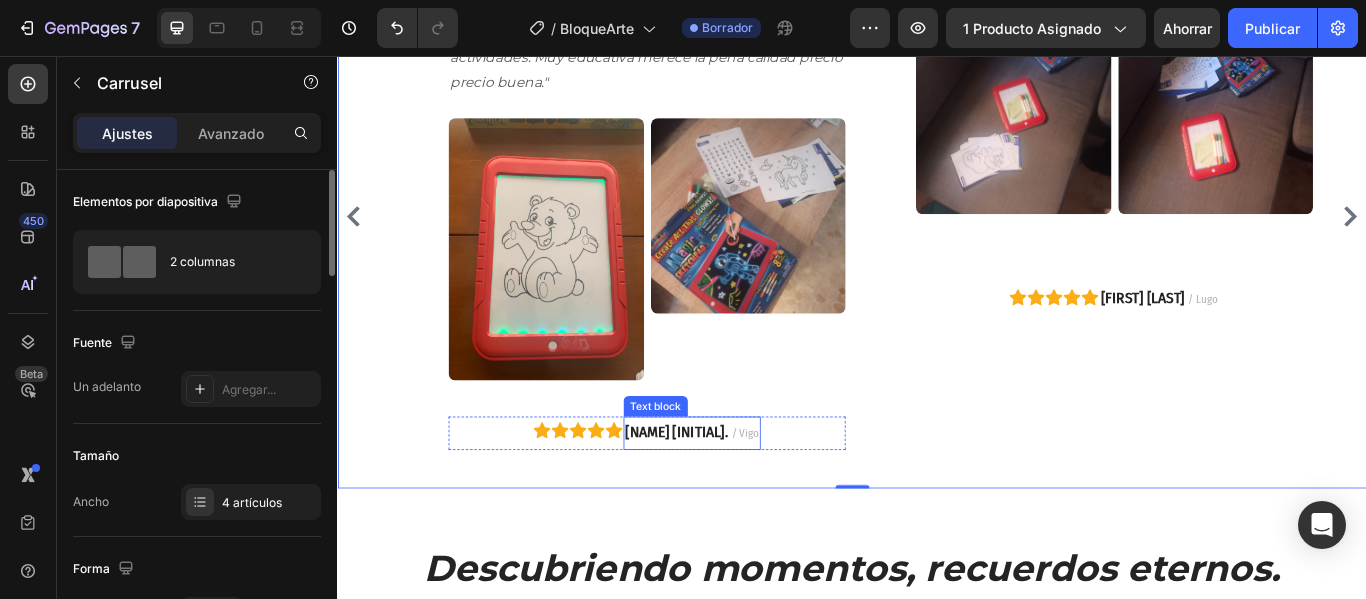 click on "[NAME] [INITIAL]." at bounding box center (732, 494) 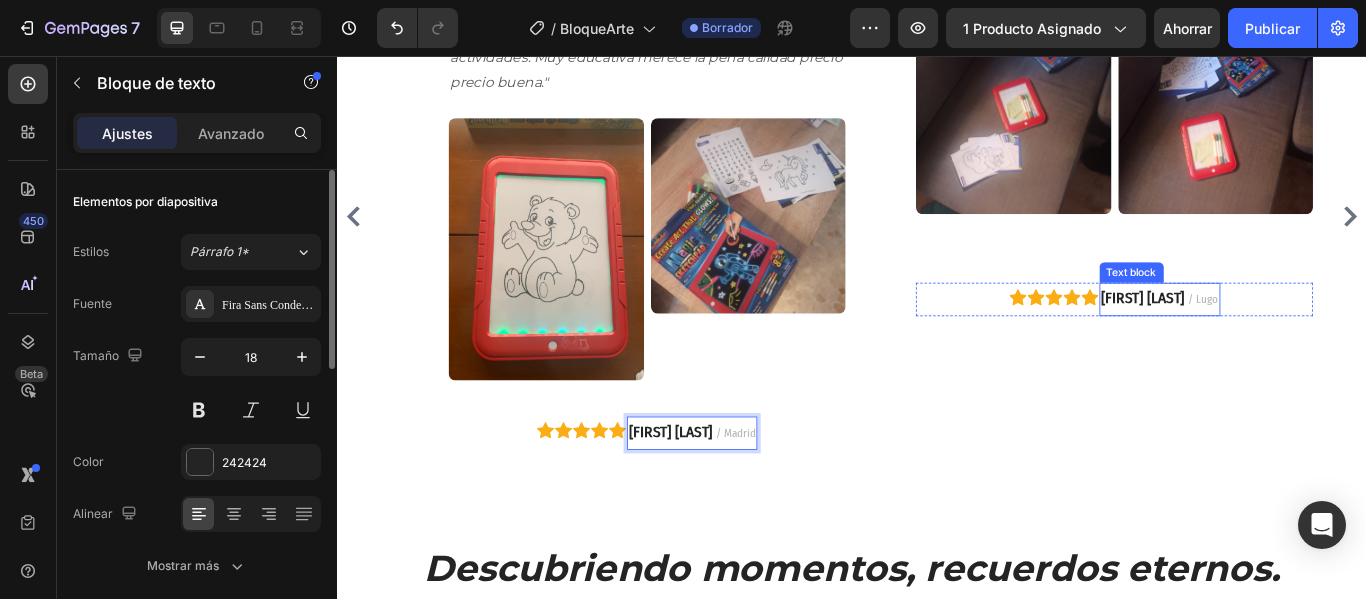 click on "[FIRST] [LAST]" at bounding box center (1276, 338) 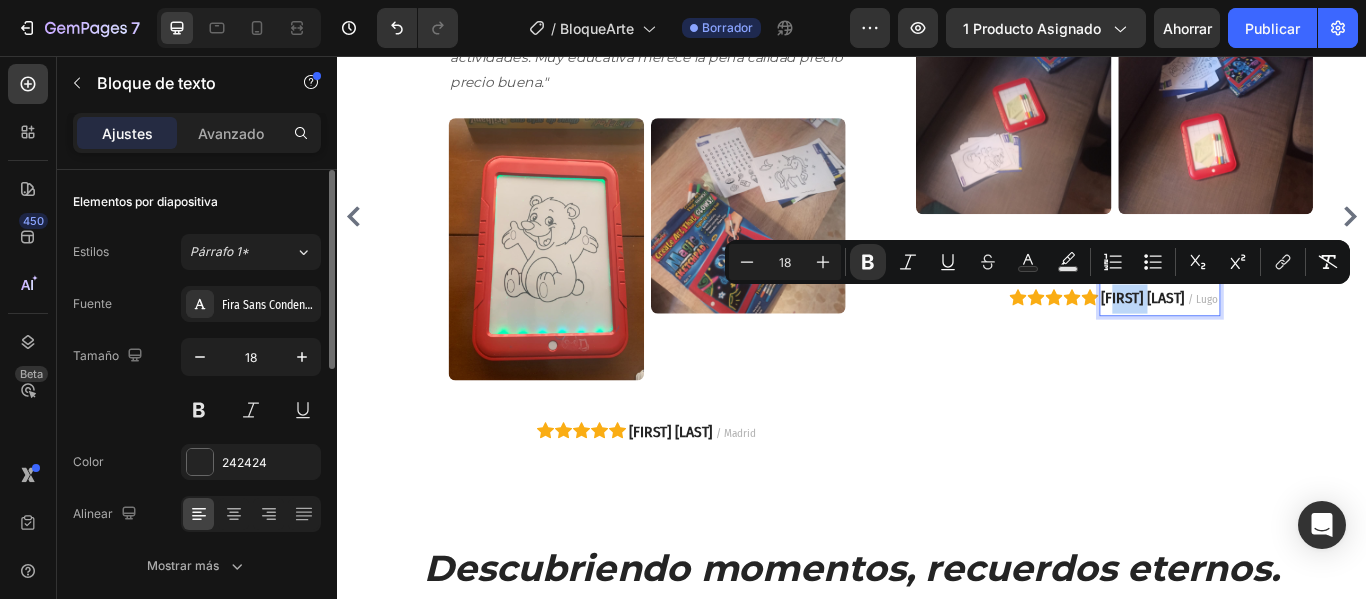 click on "[FIRST] [LAST] / [CITY]" at bounding box center (1295, 339) 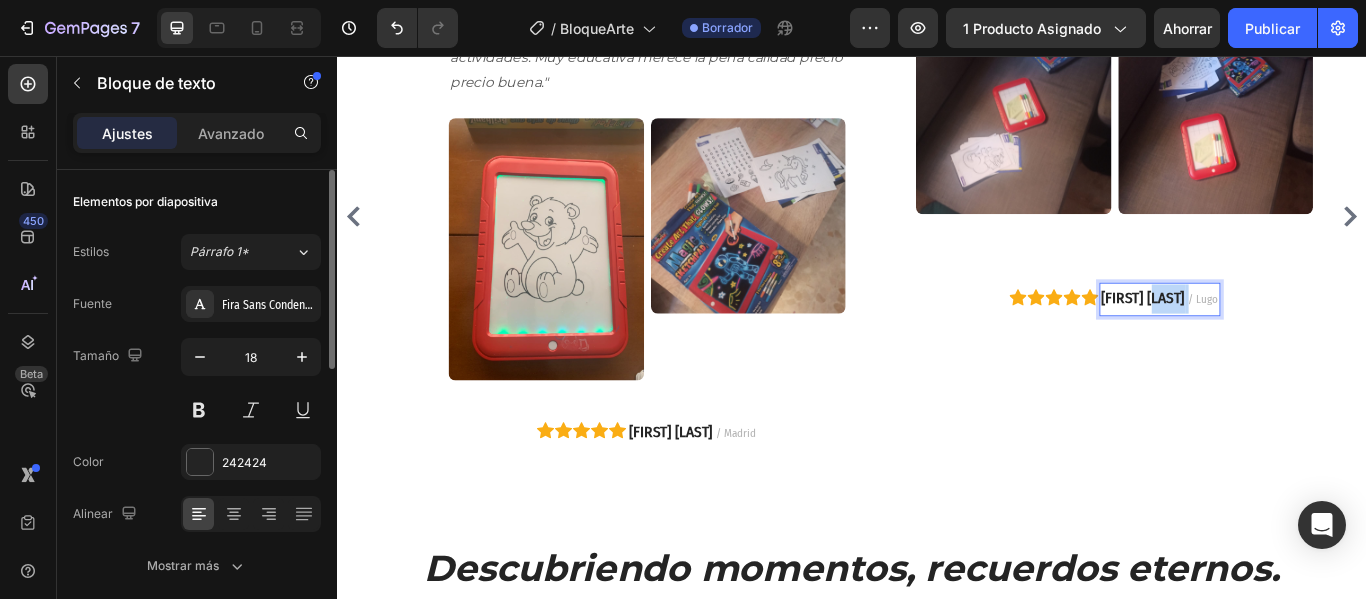 click on "[FIRST] [LAST]" at bounding box center (1276, 338) 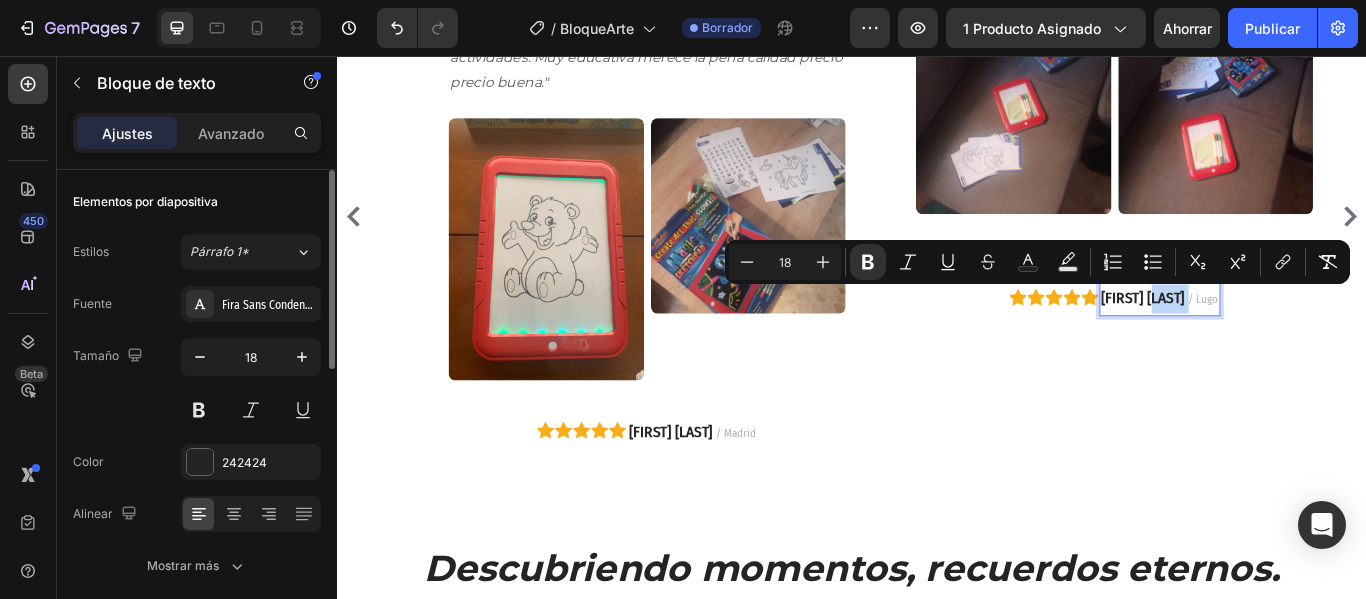 click on "[FIRST] [LAST]" at bounding box center [1276, 338] 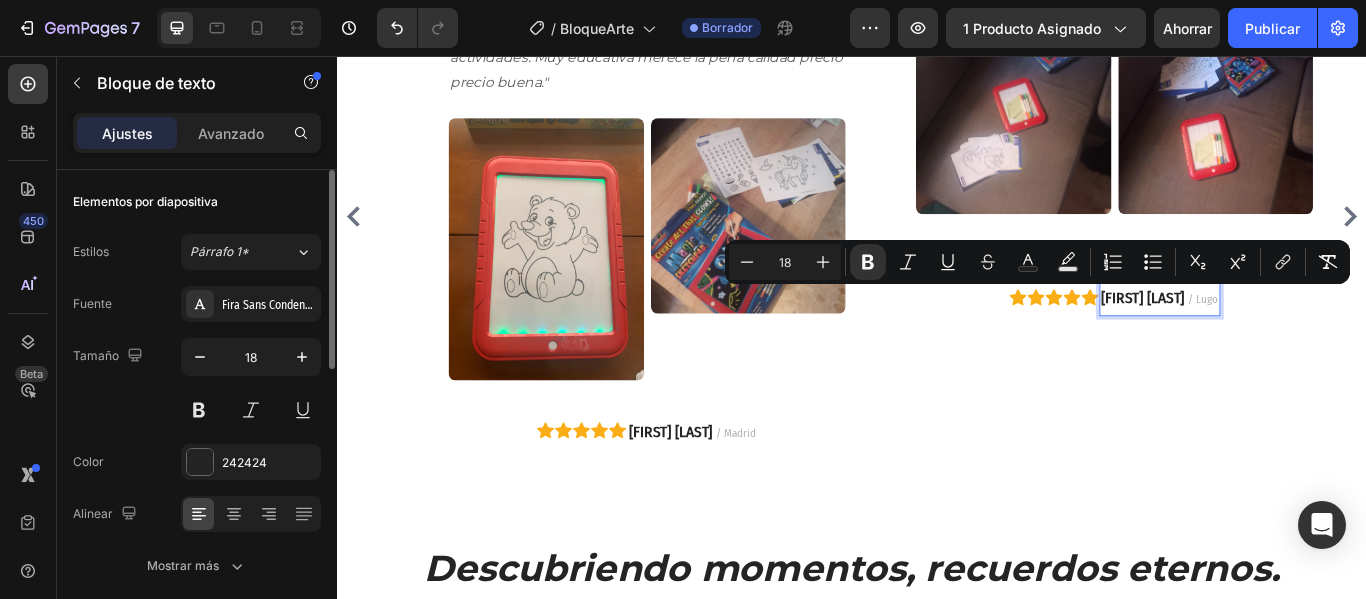 click on "[FIRST] [LAST]" at bounding box center [1276, 338] 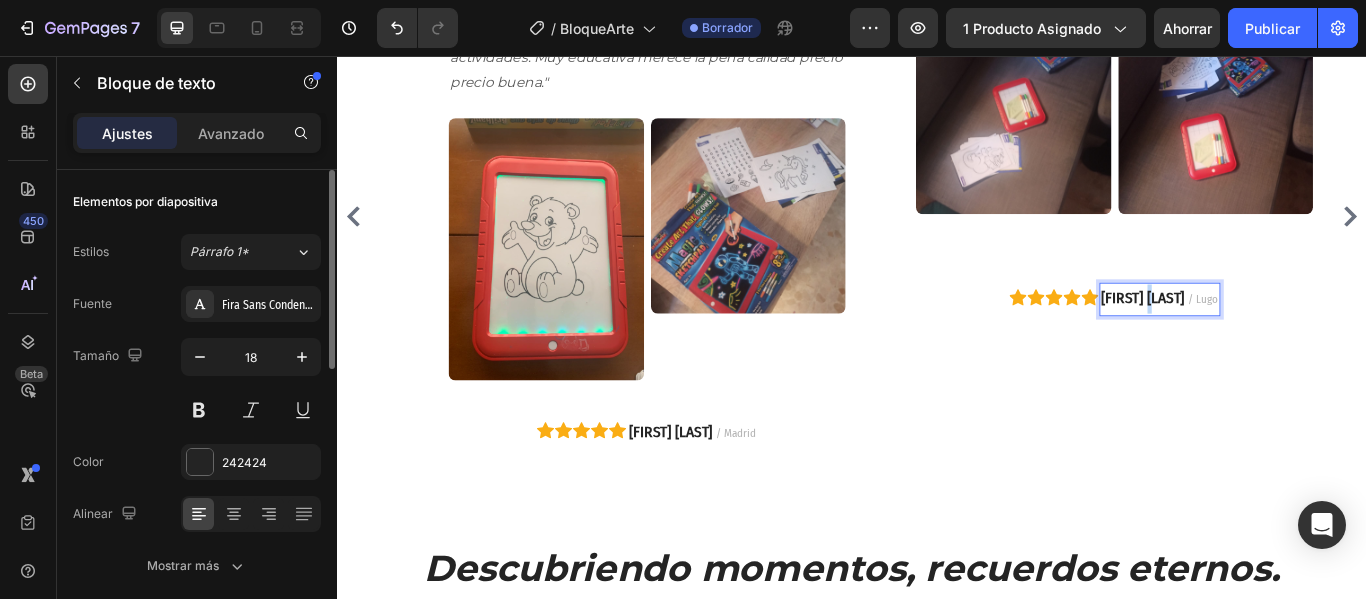 click on "[FIRST] [LAST]" at bounding box center (1276, 338) 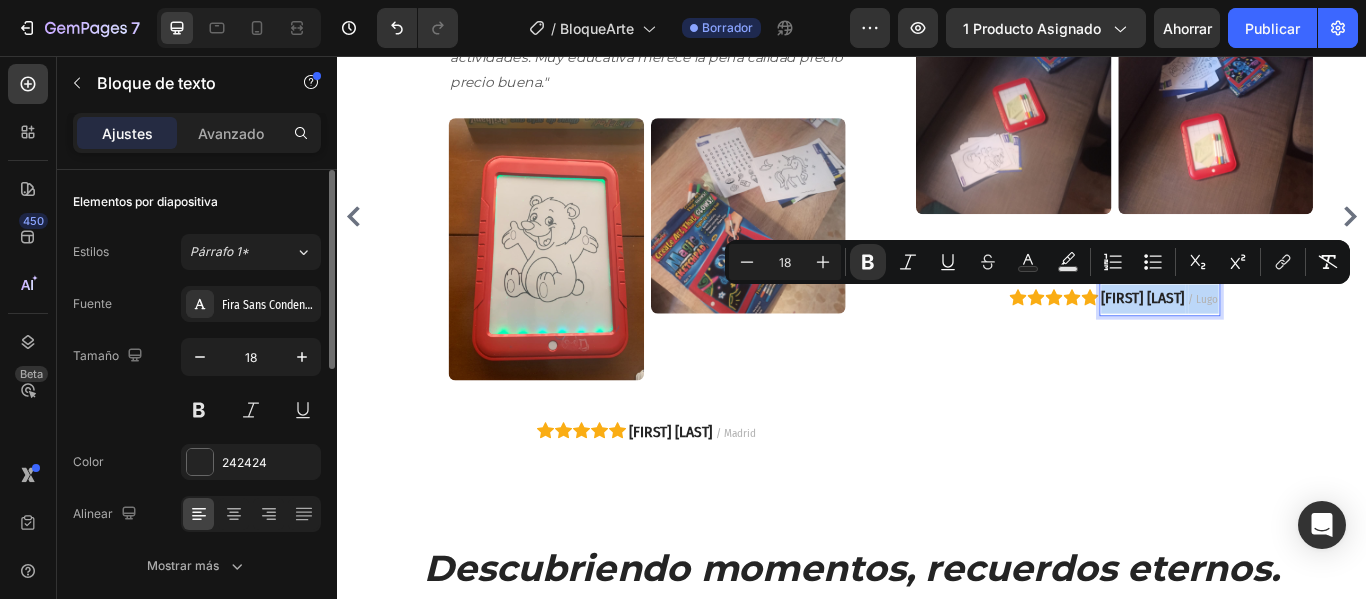 click on "[FIRST] [LAST]" at bounding box center (1276, 338) 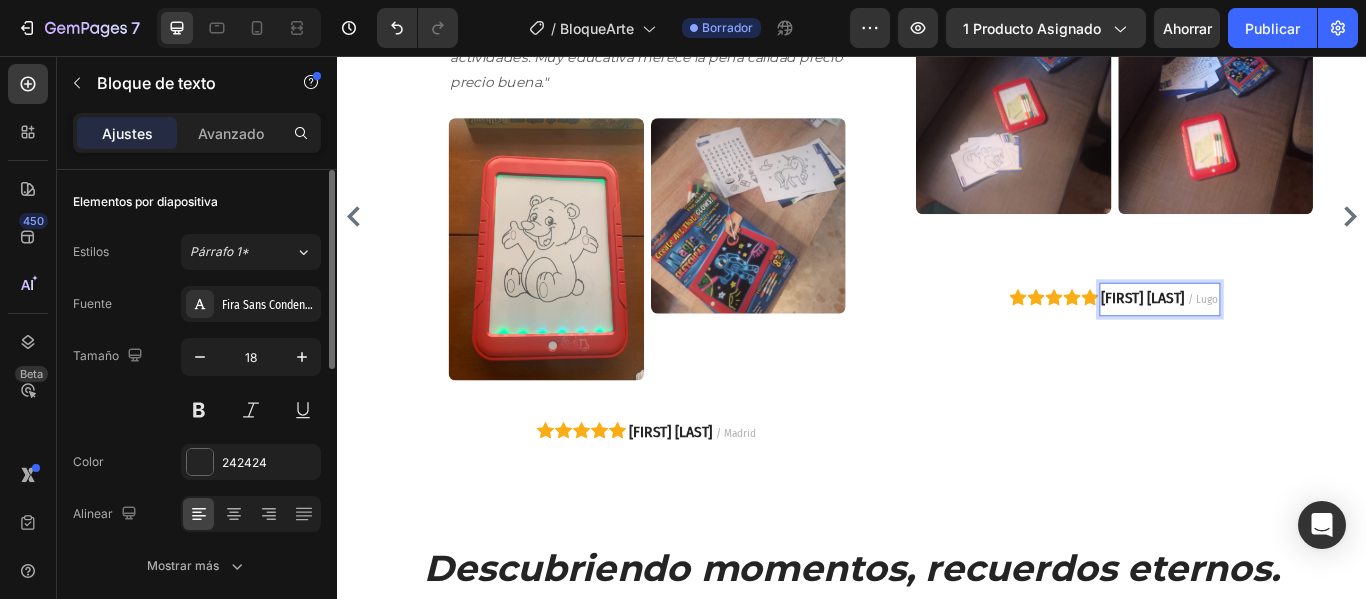 click on "/ Lugo" at bounding box center (1346, 339) 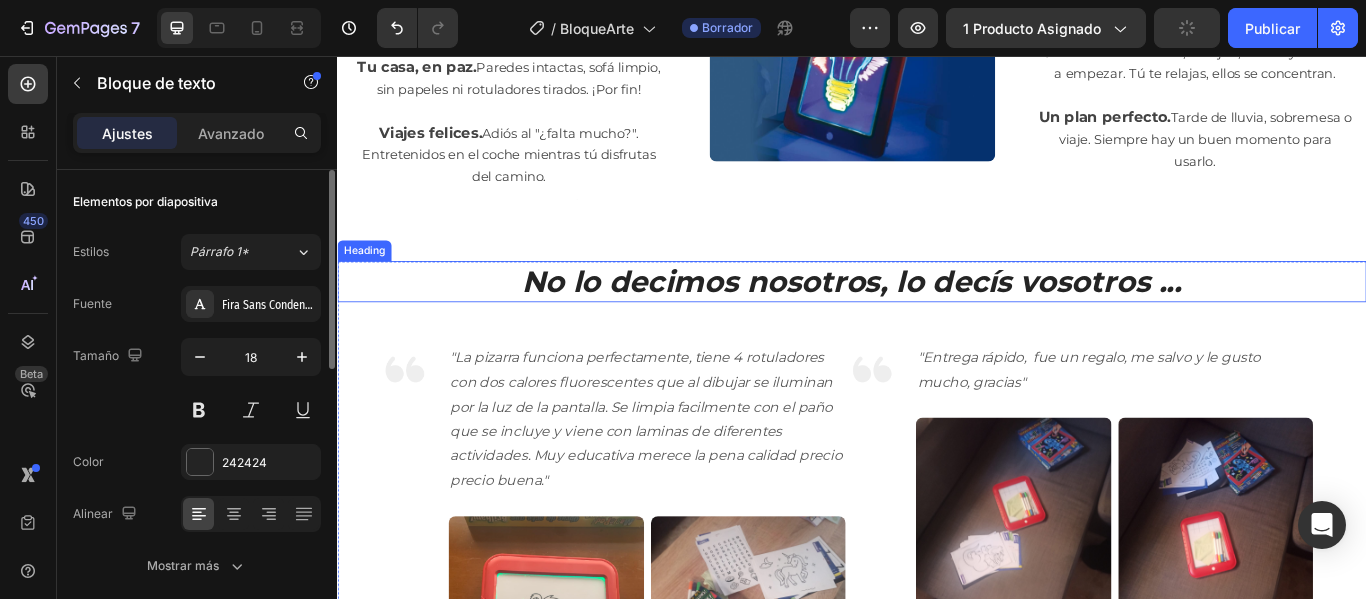 scroll, scrollTop: 2999, scrollLeft: 0, axis: vertical 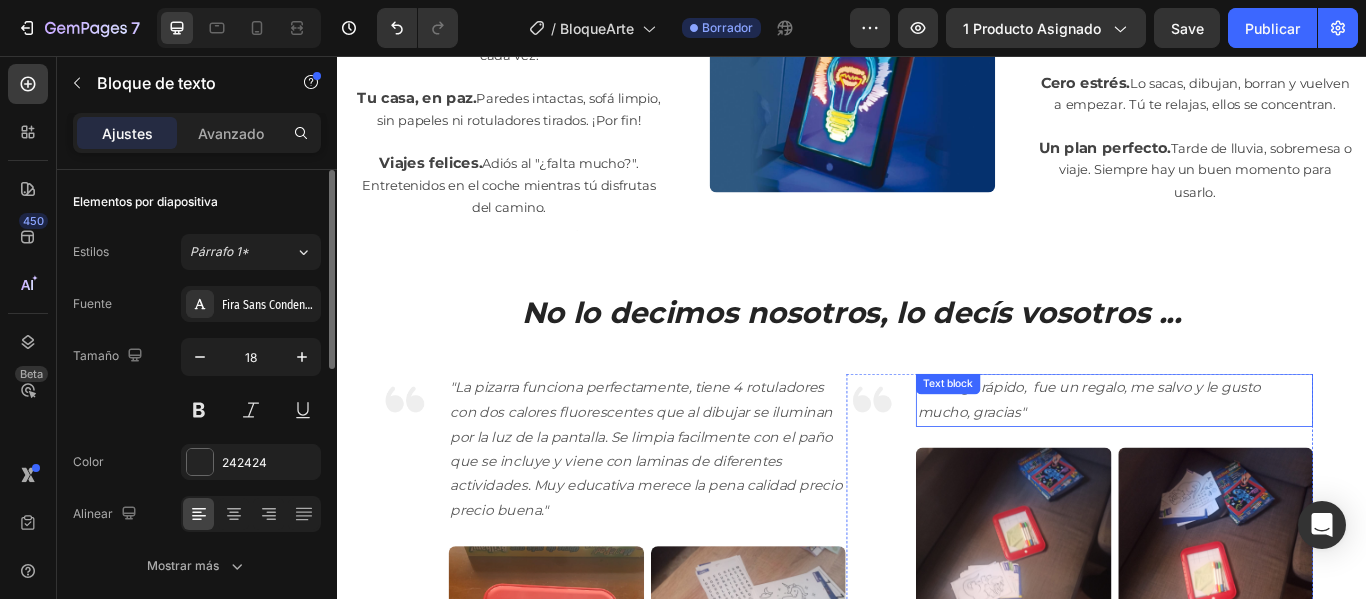 click on ""Entrega rápido,  fue un regalo, me salvo y le gusto mucho, gracias"" at bounding box center [1242, 458] 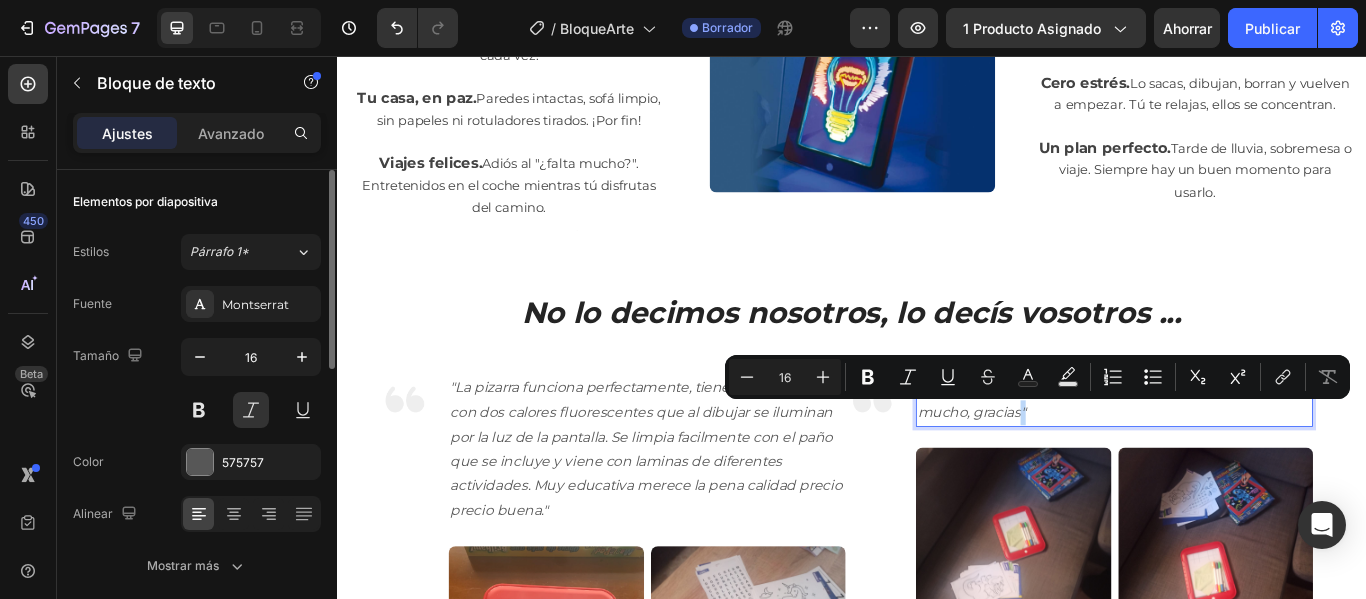 click on ""Entrega rápido,  fue un regalo, me salvo y le gusto mucho, gracias"" at bounding box center (1242, 458) 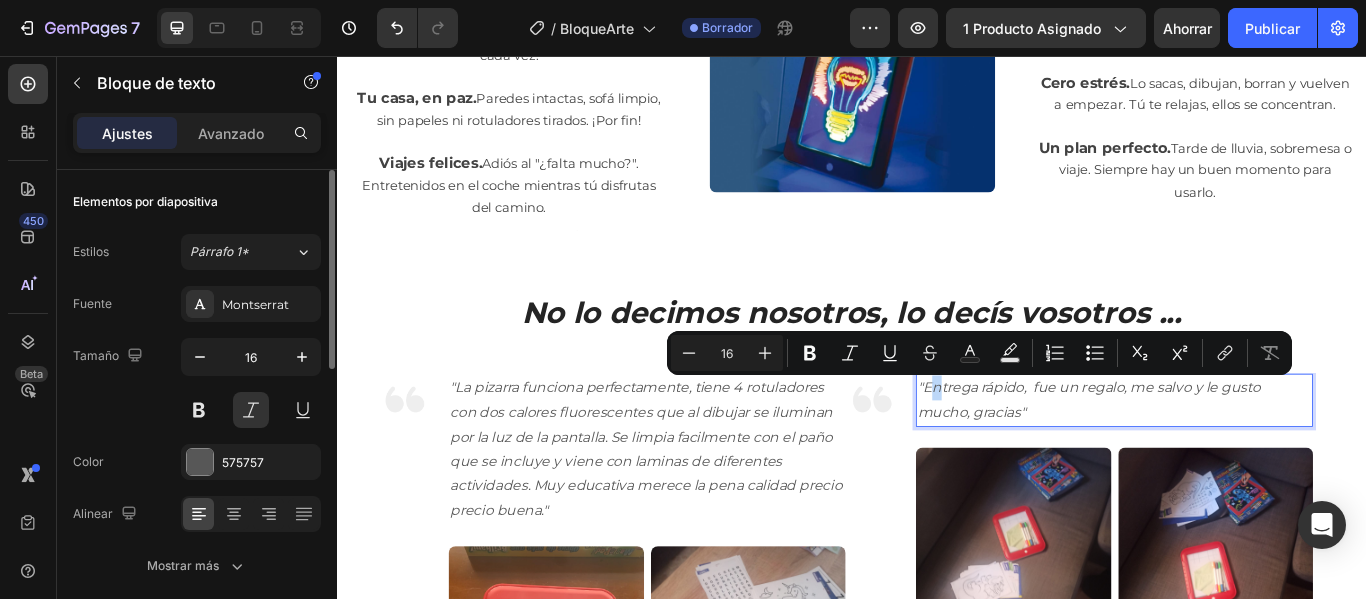 drag, startPoint x: 1026, startPoint y: 440, endPoint x: 1043, endPoint y: 443, distance: 17.262676 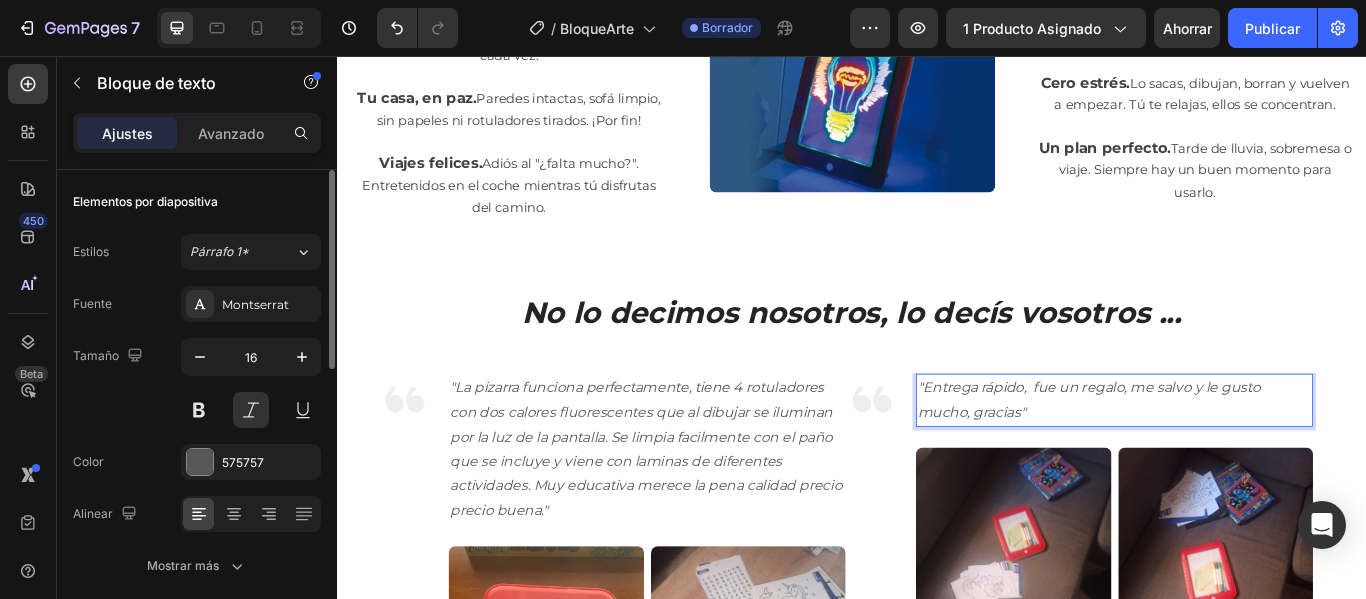 click on ""Entrega rápido,  fue un regalo, me salvo y le gusto mucho, gracias"" at bounding box center (1242, 458) 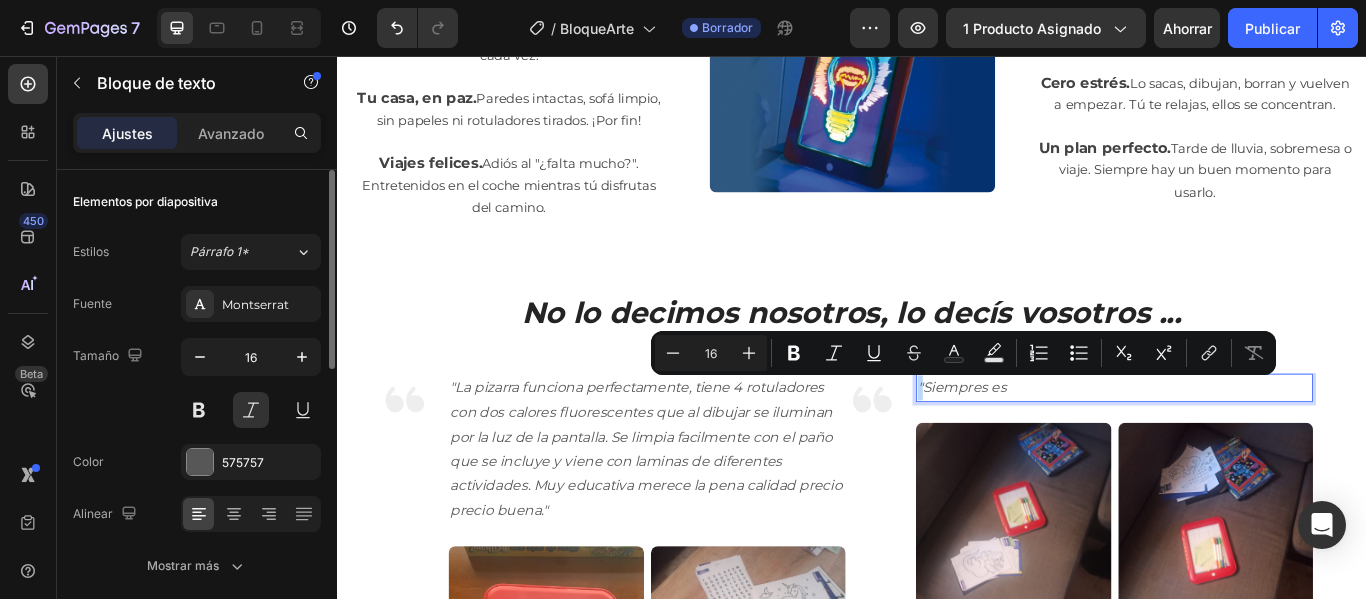 copy on """ 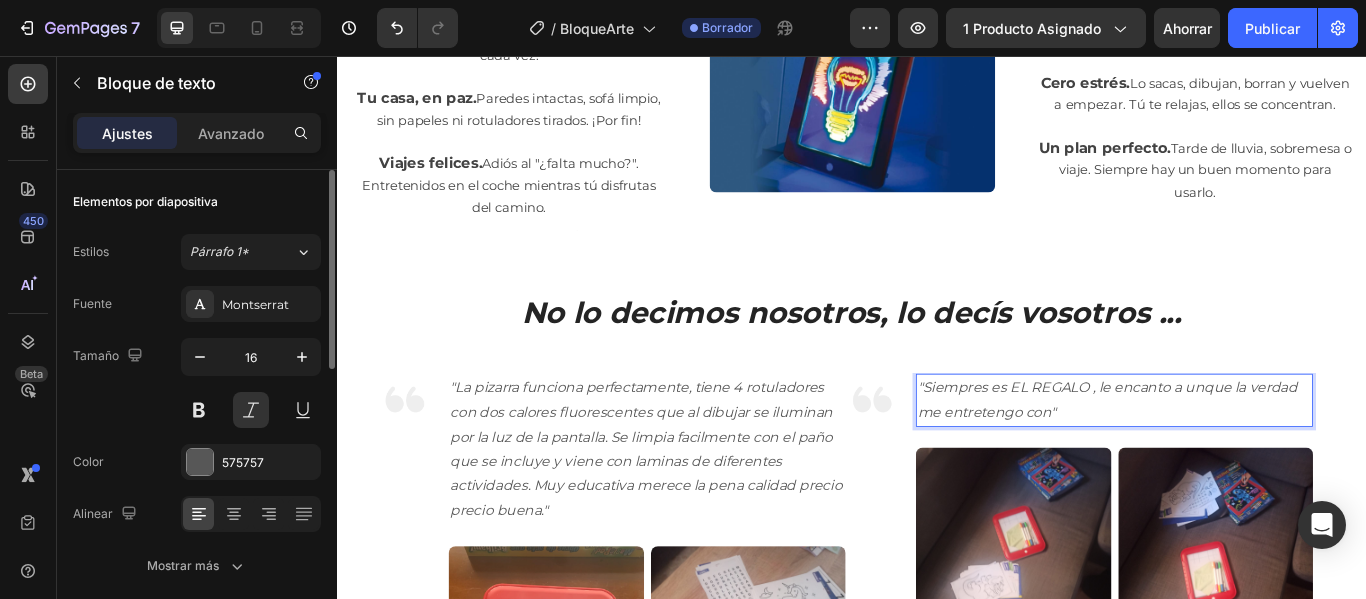 click on ""Siempres es EL REGALO , le encanto a unque la verdad me entretengo con"" at bounding box center (1242, 458) 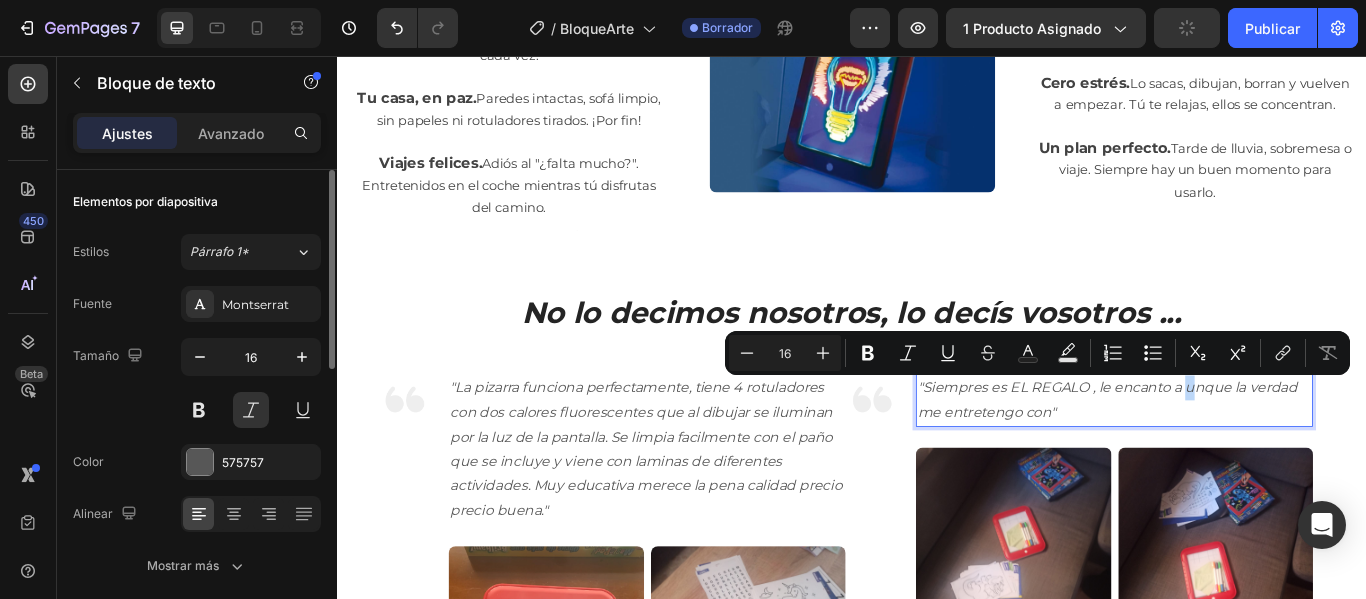 click on ""Siempres es EL REGALO , le encanto a unque la verdad me entretengo con"" at bounding box center (1242, 458) 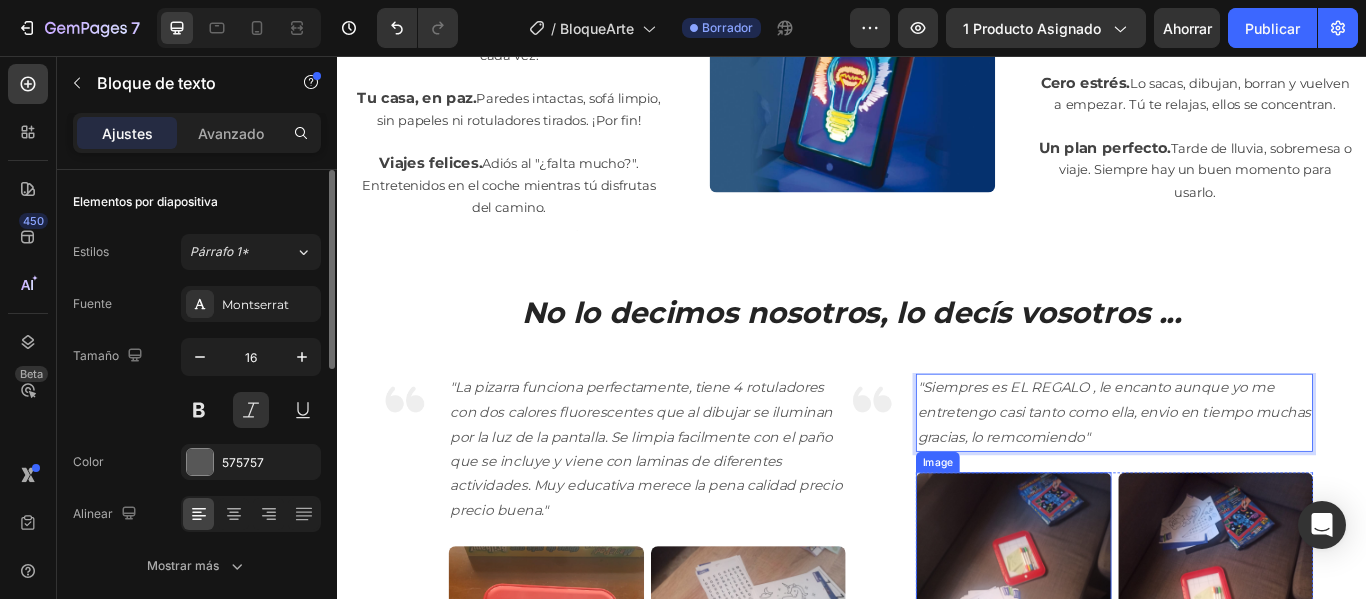 click at bounding box center (1125, 656) 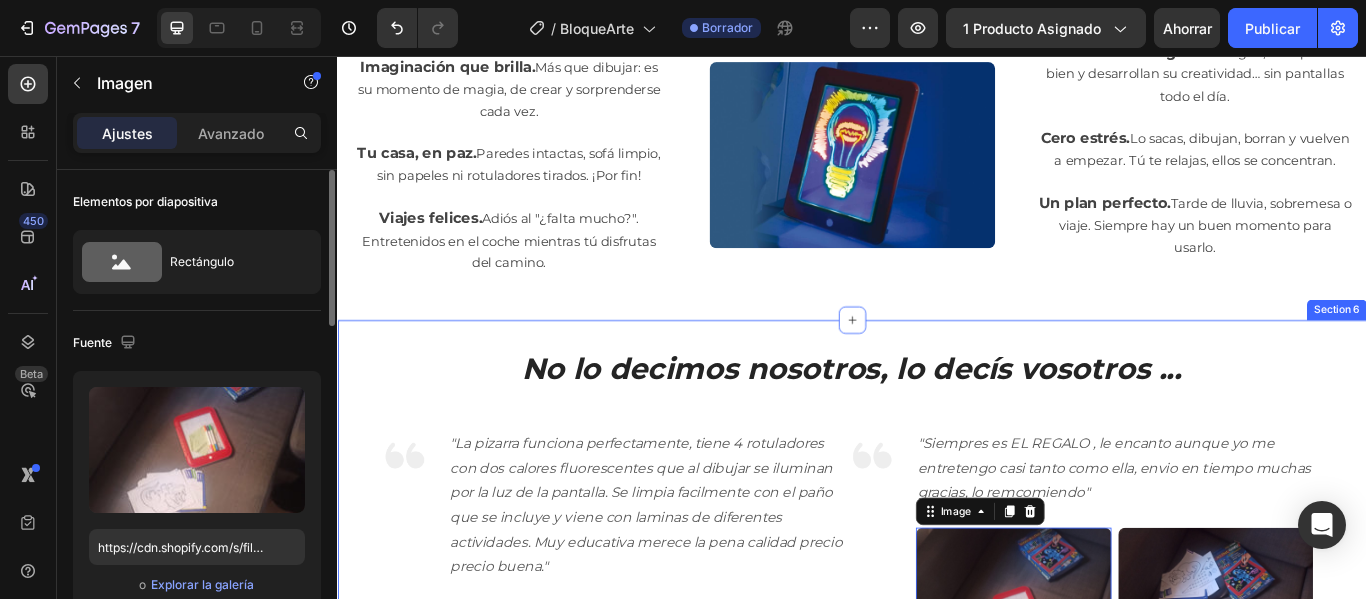 scroll, scrollTop: 2799, scrollLeft: 0, axis: vertical 